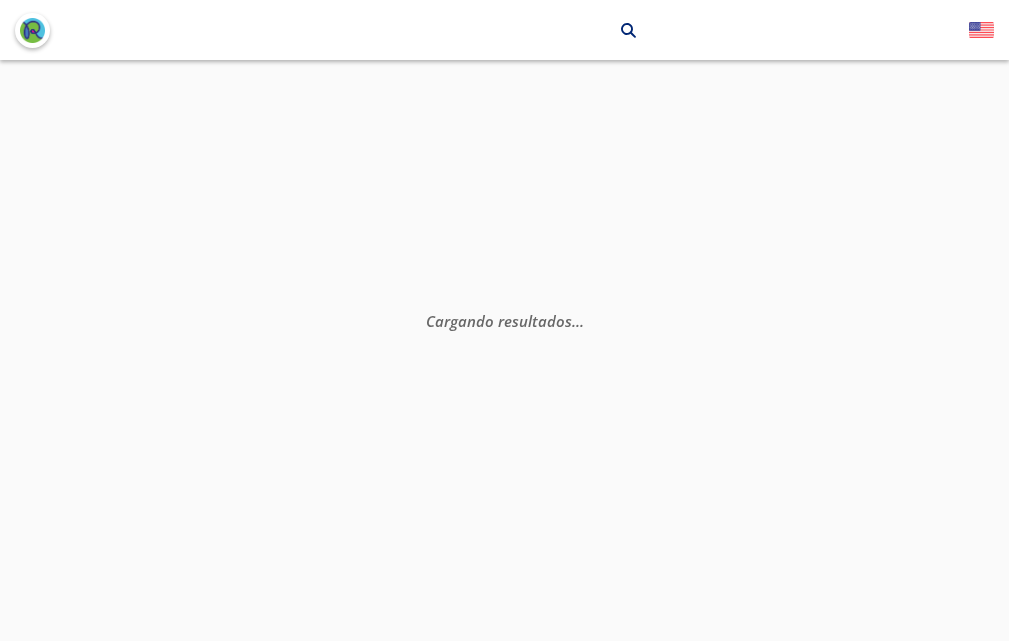scroll, scrollTop: 0, scrollLeft: 0, axis: both 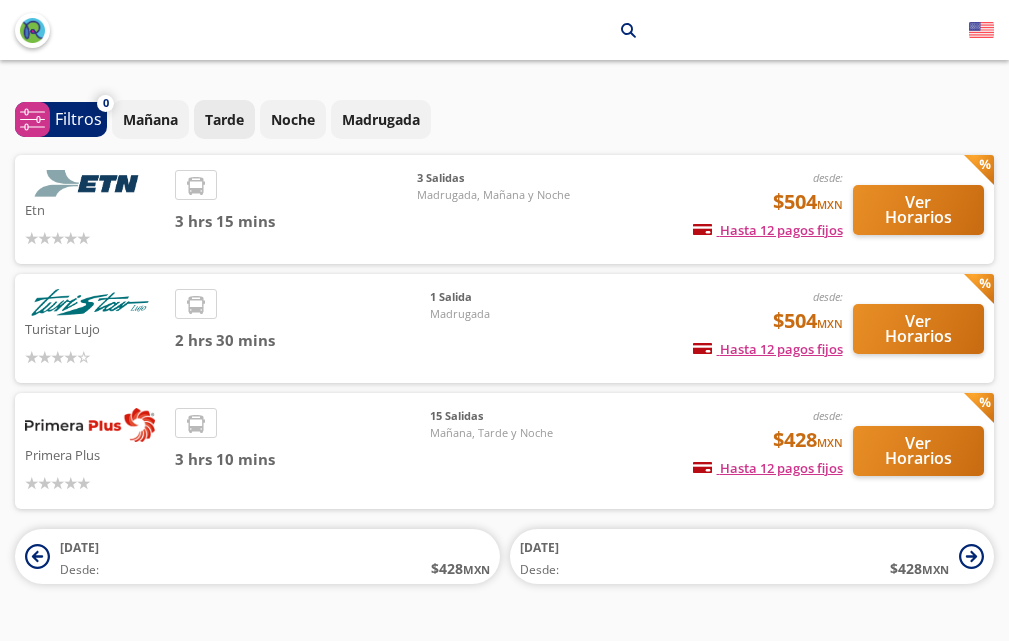 click on "Tarde" at bounding box center [224, 119] 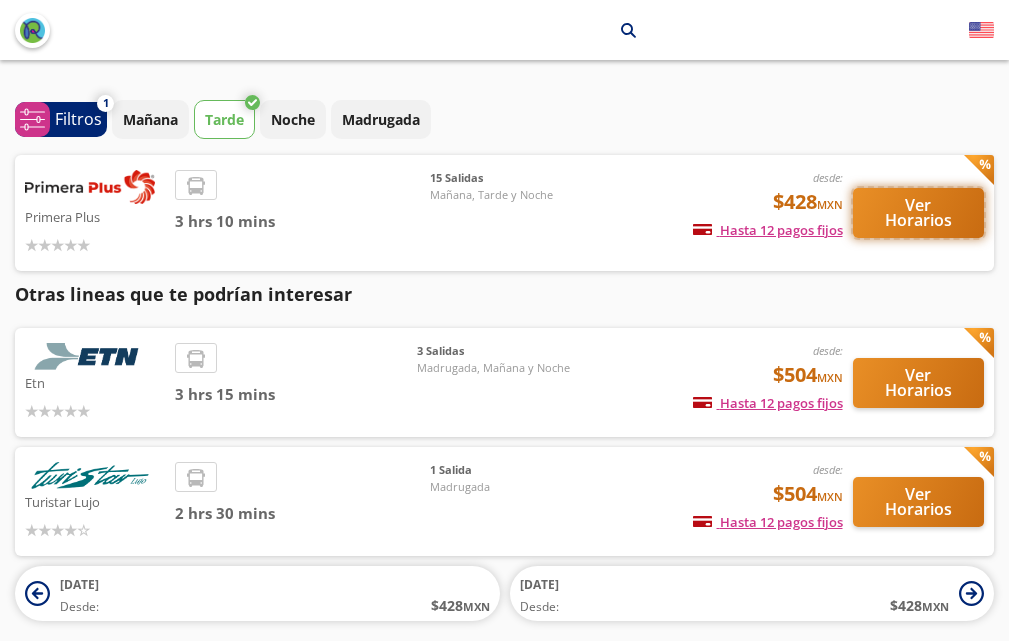 click on "Ver Horarios" at bounding box center (919, 213) 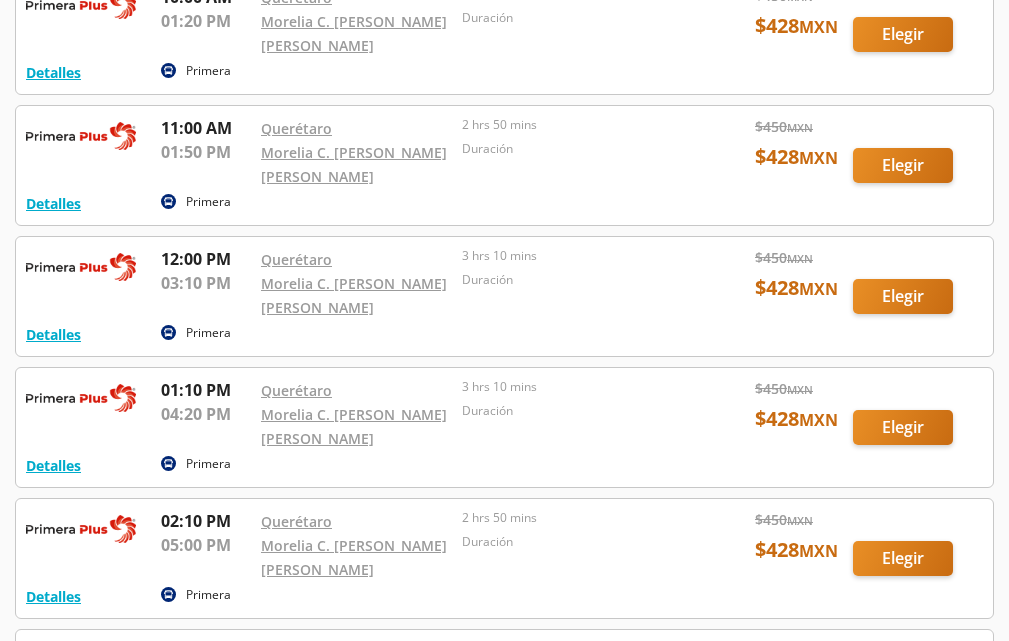 scroll, scrollTop: 739, scrollLeft: 0, axis: vertical 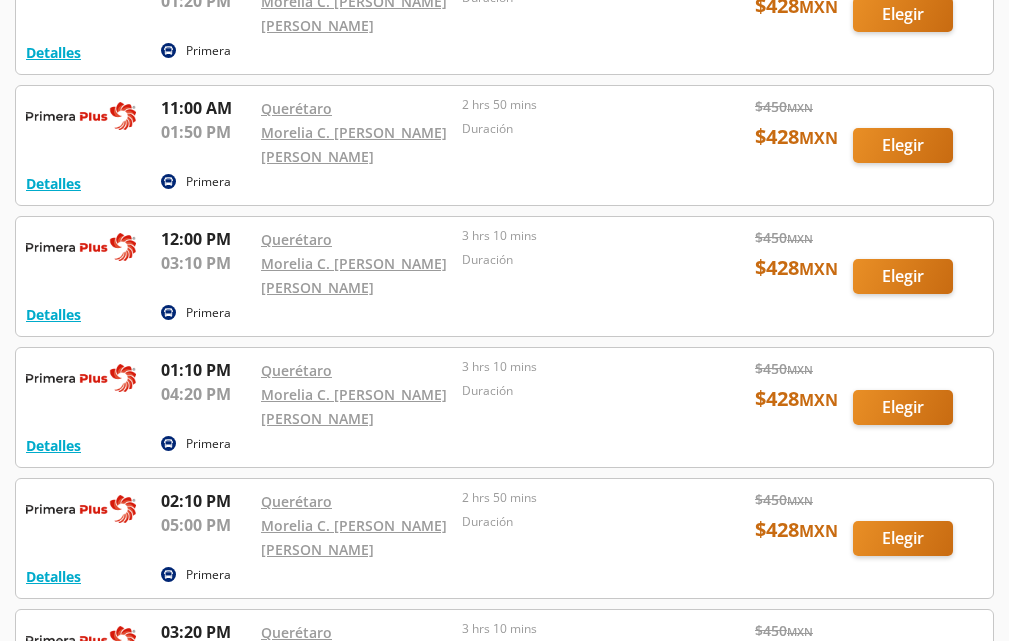 click at bounding box center (504, 407) 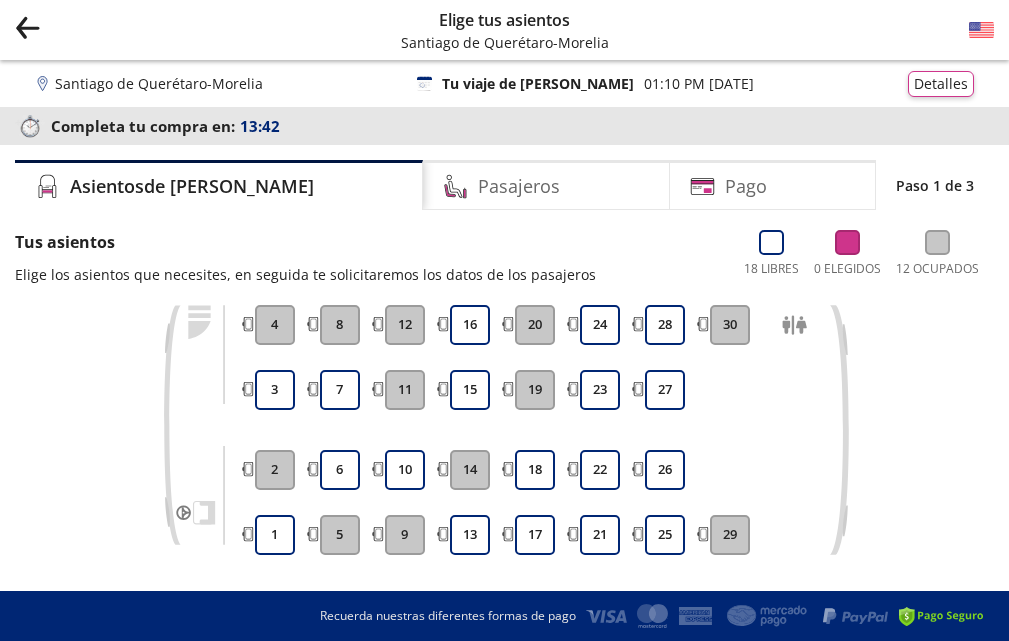 click on "29" at bounding box center [730, 535] 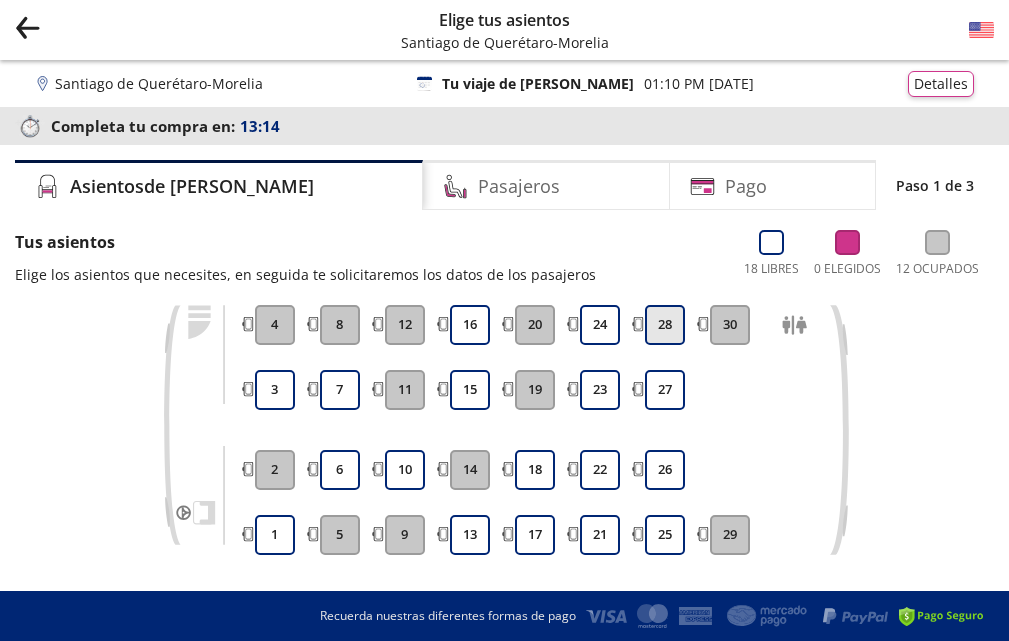 click on "28" at bounding box center (665, 325) 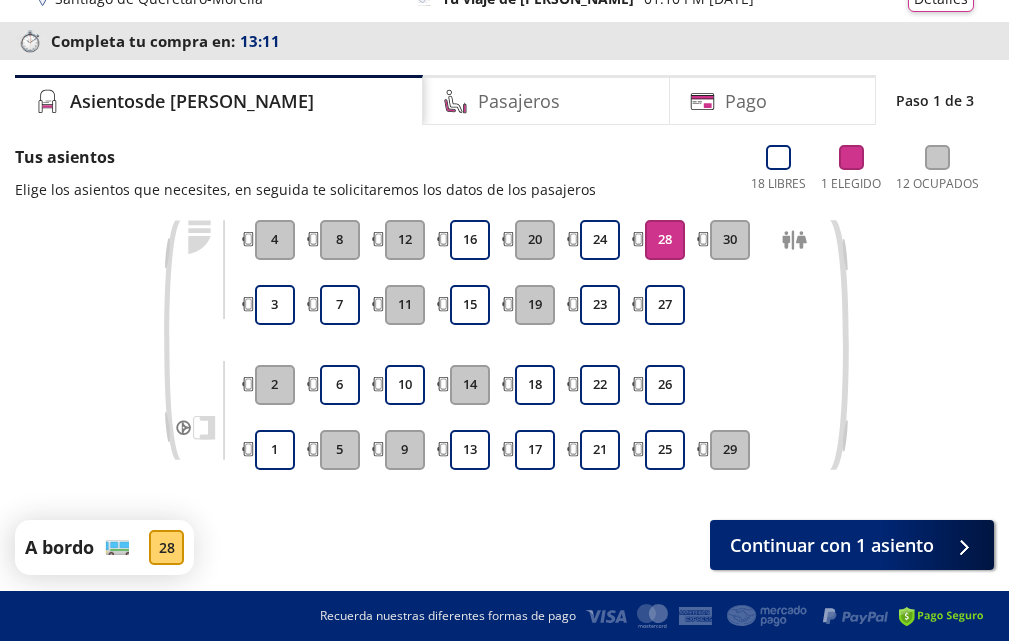 scroll, scrollTop: 145, scrollLeft: 0, axis: vertical 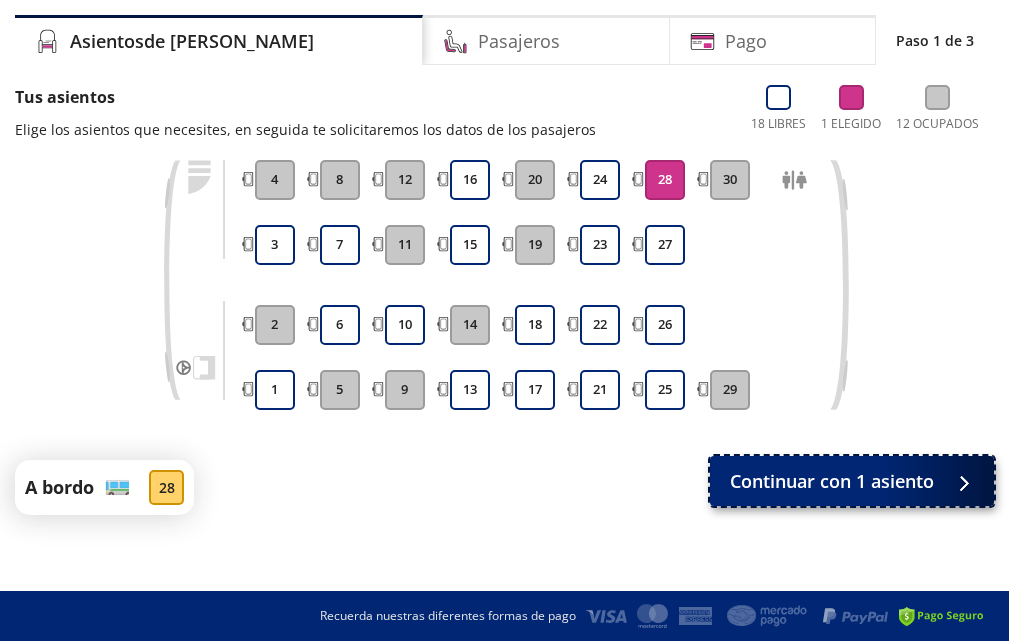 click on "Continuar con 1 asiento" at bounding box center (832, 481) 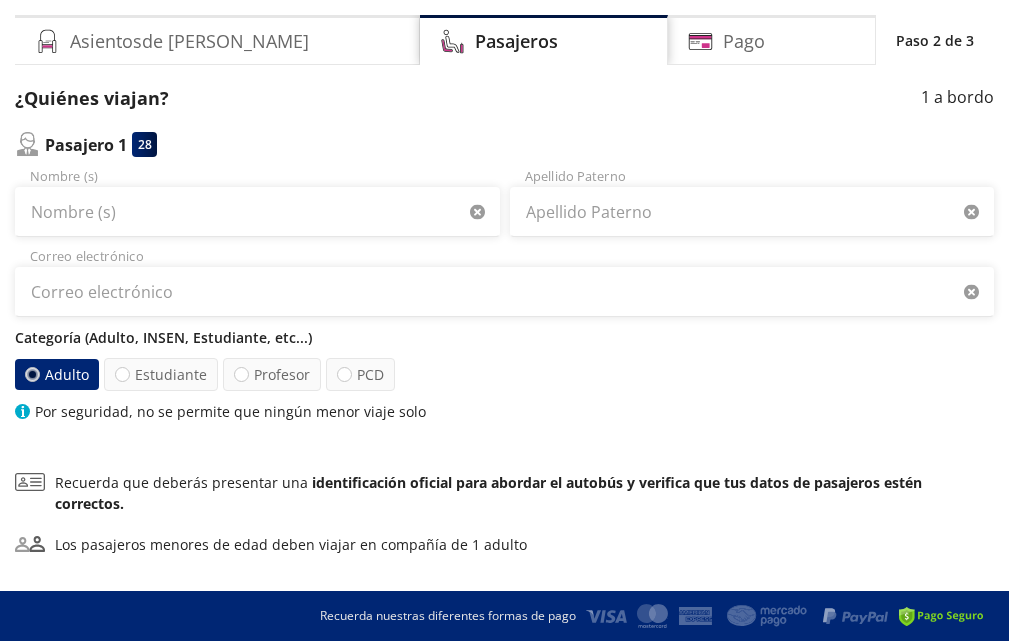 scroll, scrollTop: 0, scrollLeft: 0, axis: both 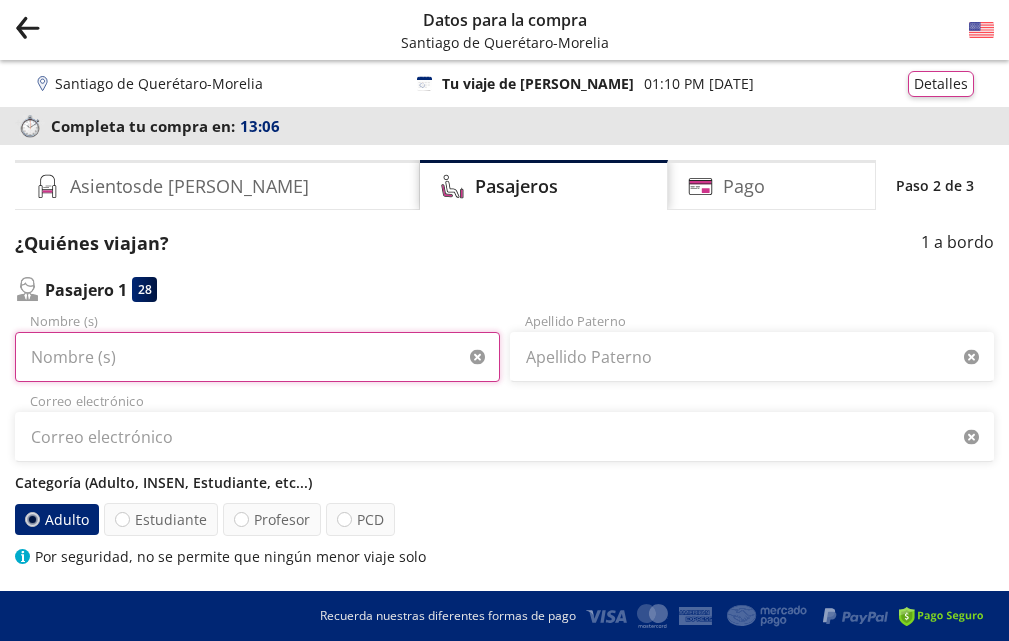 click on "Nombre (s)" at bounding box center [257, 357] 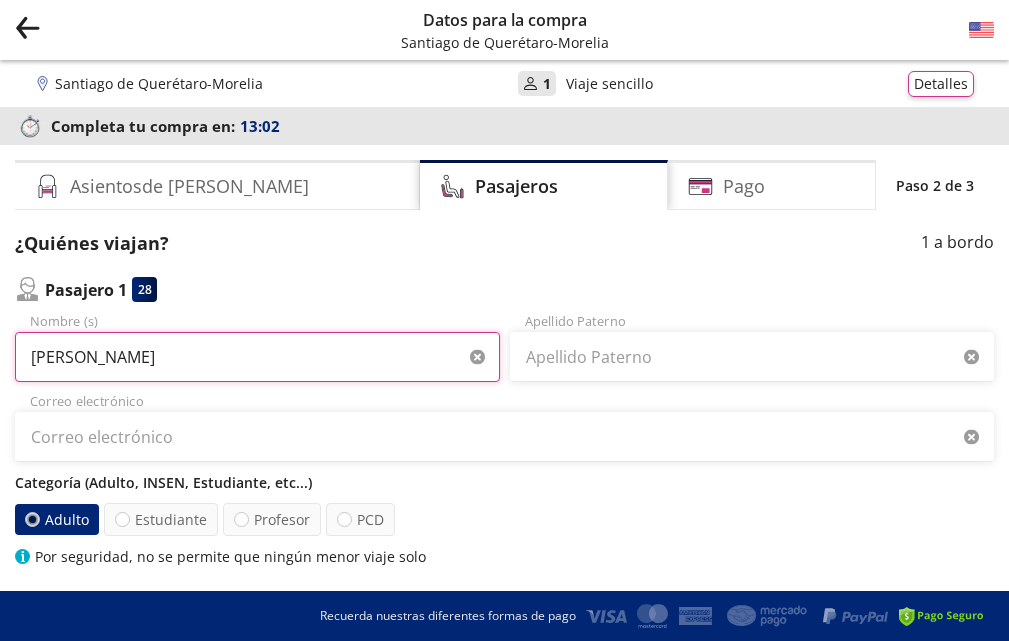 type on "[PERSON_NAME]" 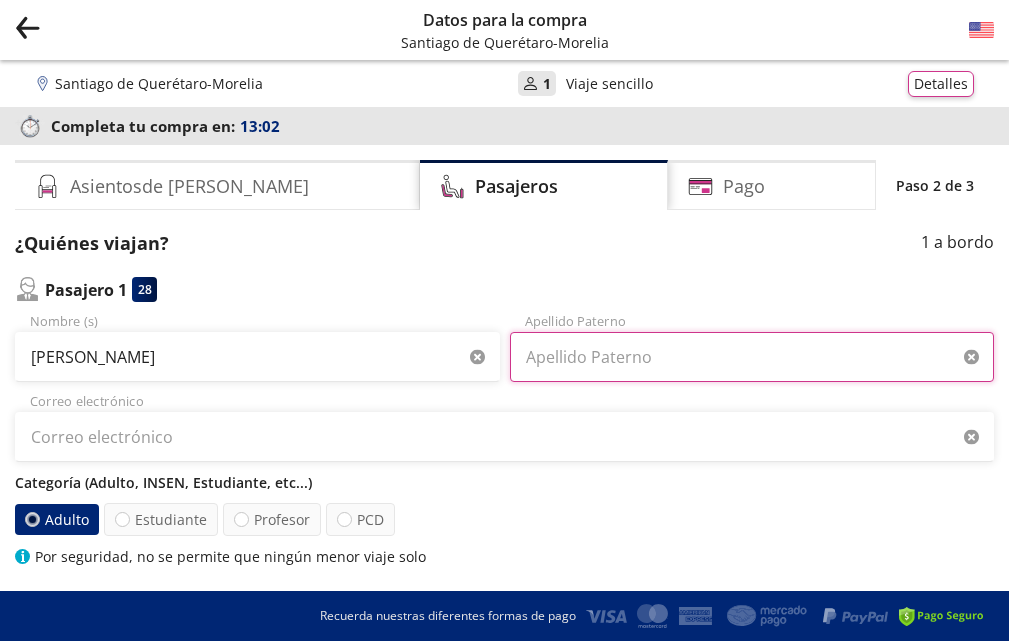 click on "Apellido Paterno" at bounding box center (752, 357) 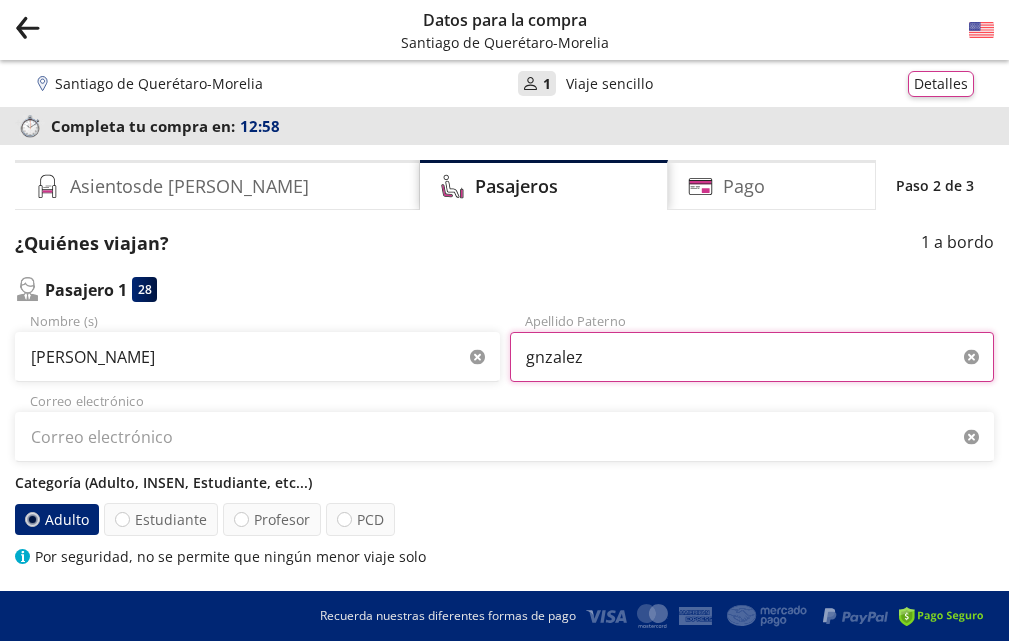 click on "gnzalez" at bounding box center [752, 357] 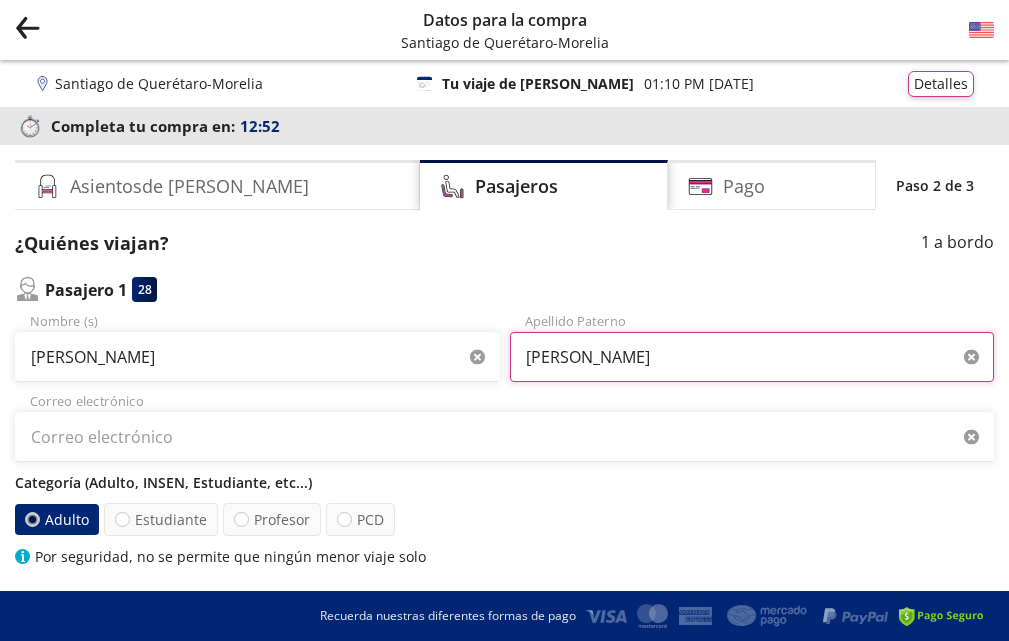 type on "[PERSON_NAME]" 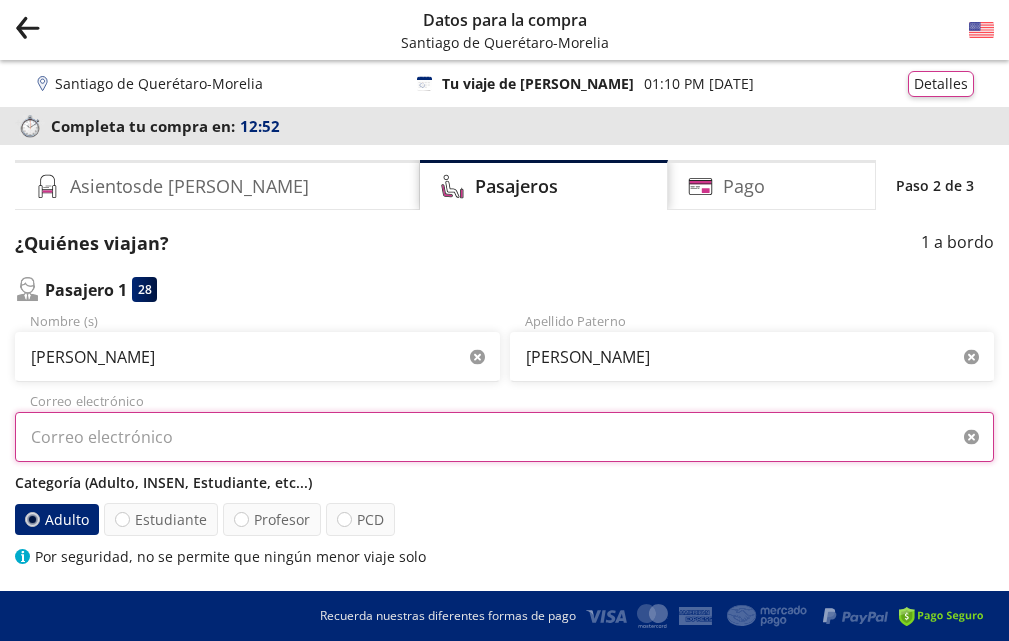 click on "Correo electrónico" at bounding box center [504, 437] 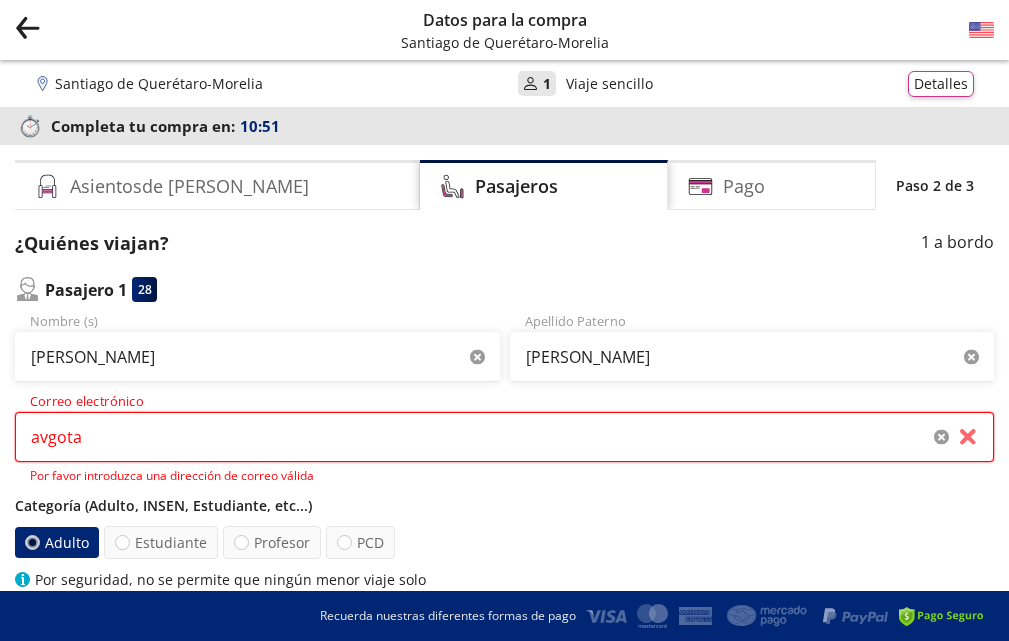 paste on "@" 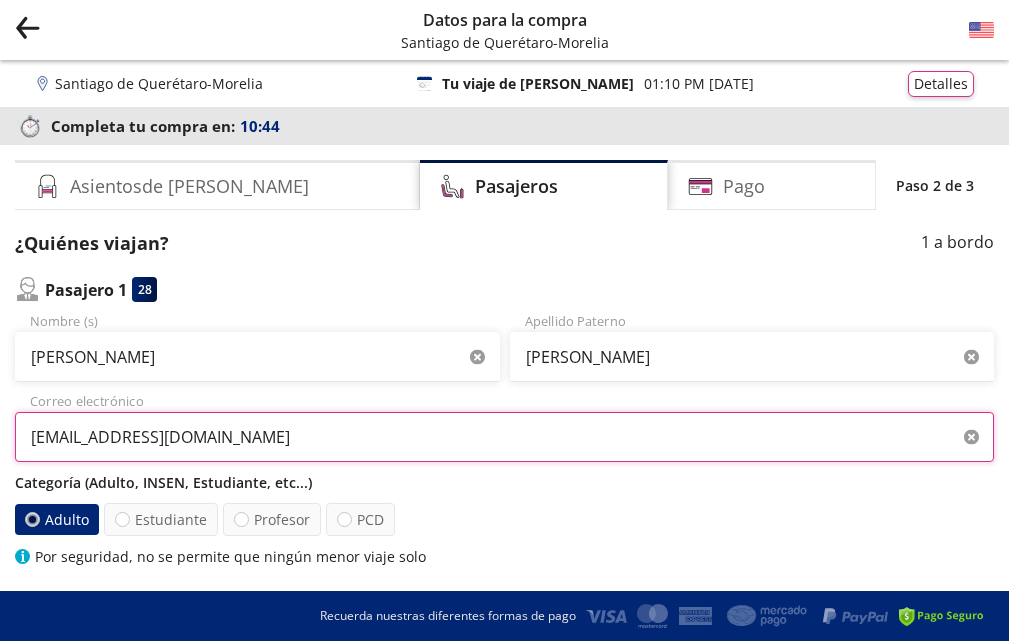 type on "[EMAIL_ADDRESS][DOMAIN_NAME]" 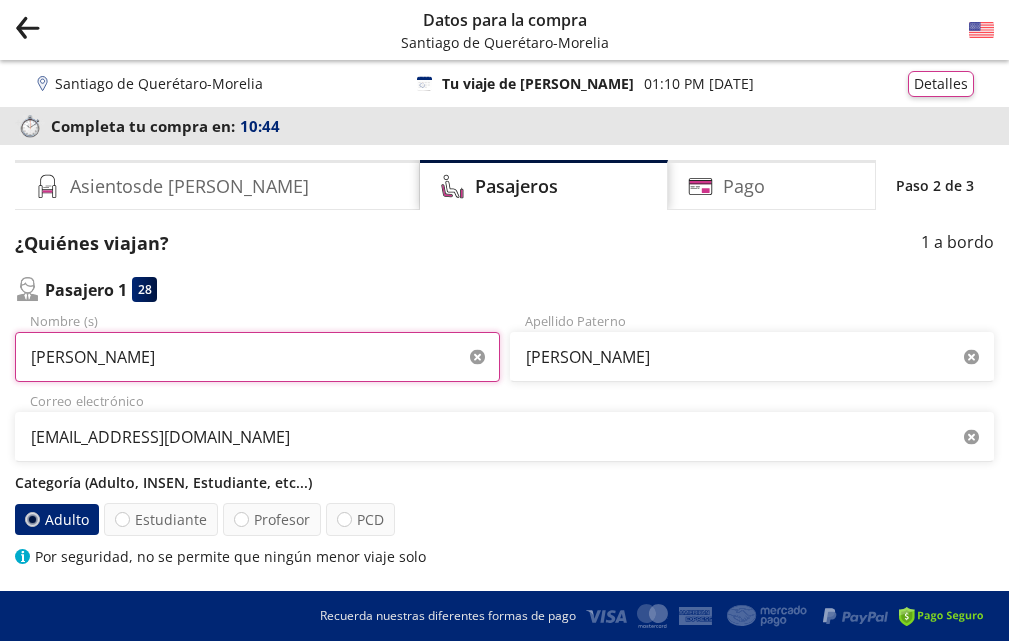 click on "[PERSON_NAME]" at bounding box center [257, 357] 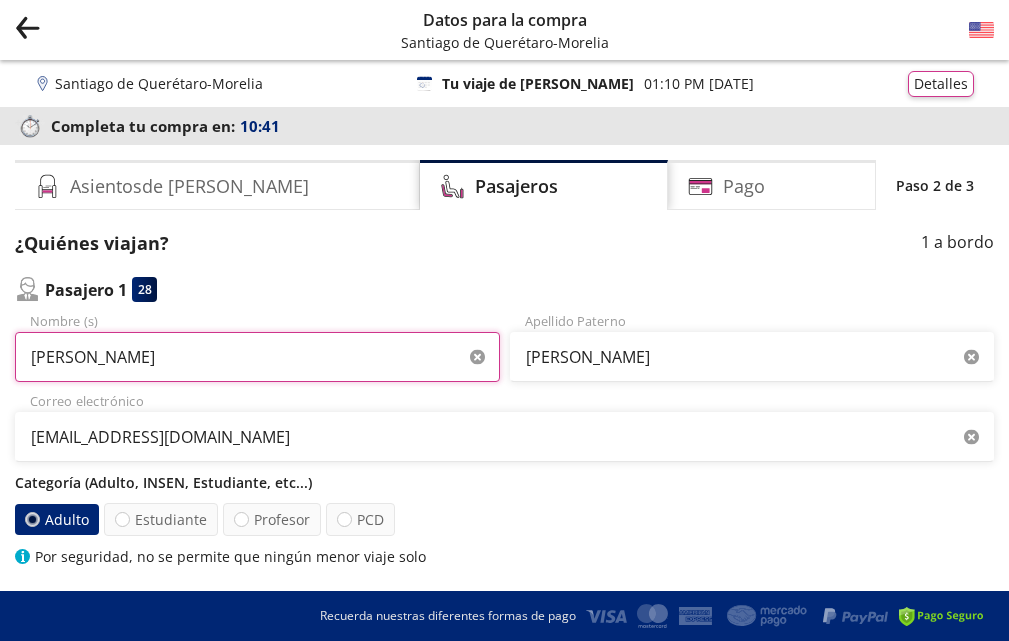 type on "[PERSON_NAME]" 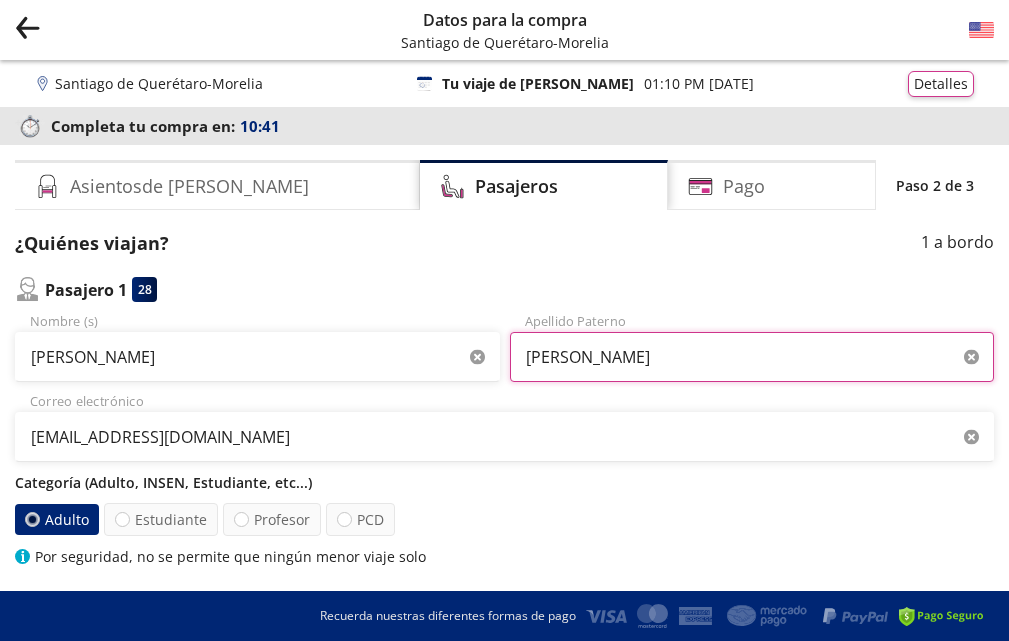 click on "[PERSON_NAME]" at bounding box center [752, 357] 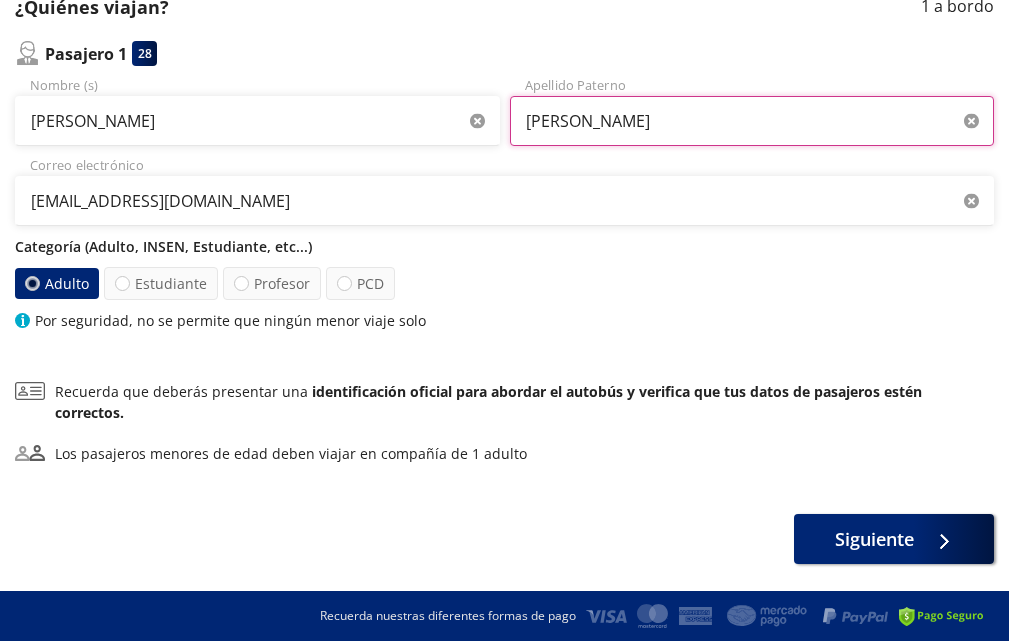 scroll, scrollTop: 246, scrollLeft: 0, axis: vertical 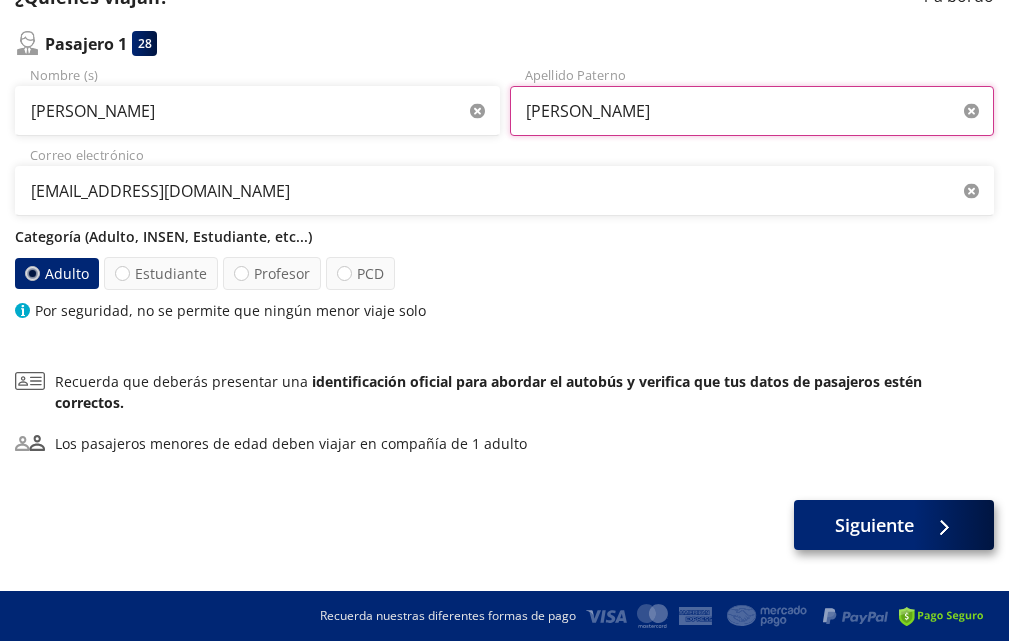 type on "[PERSON_NAME]" 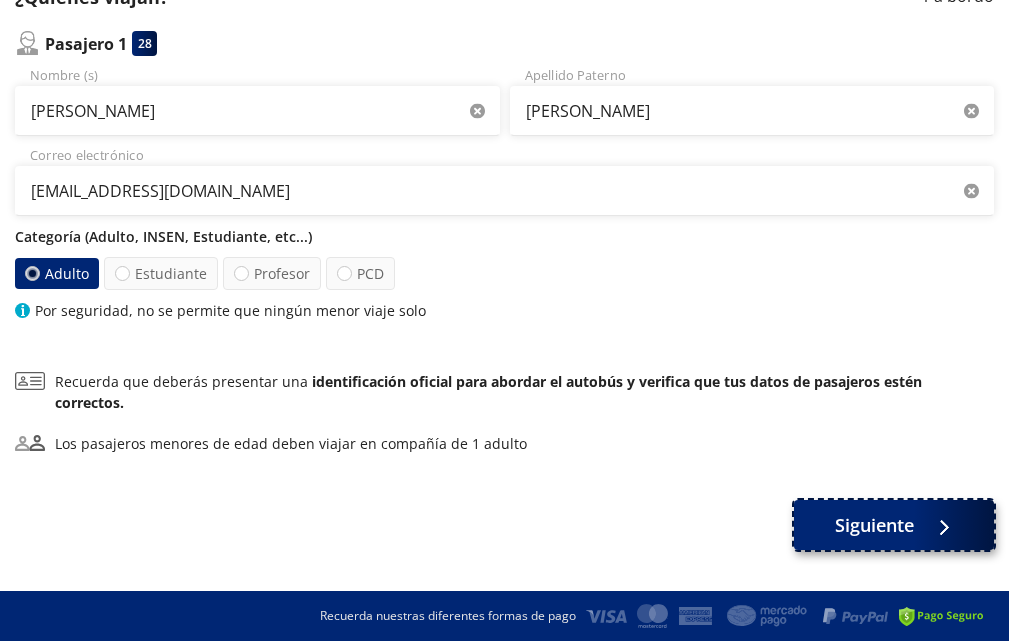 click on "Siguiente" at bounding box center (874, 525) 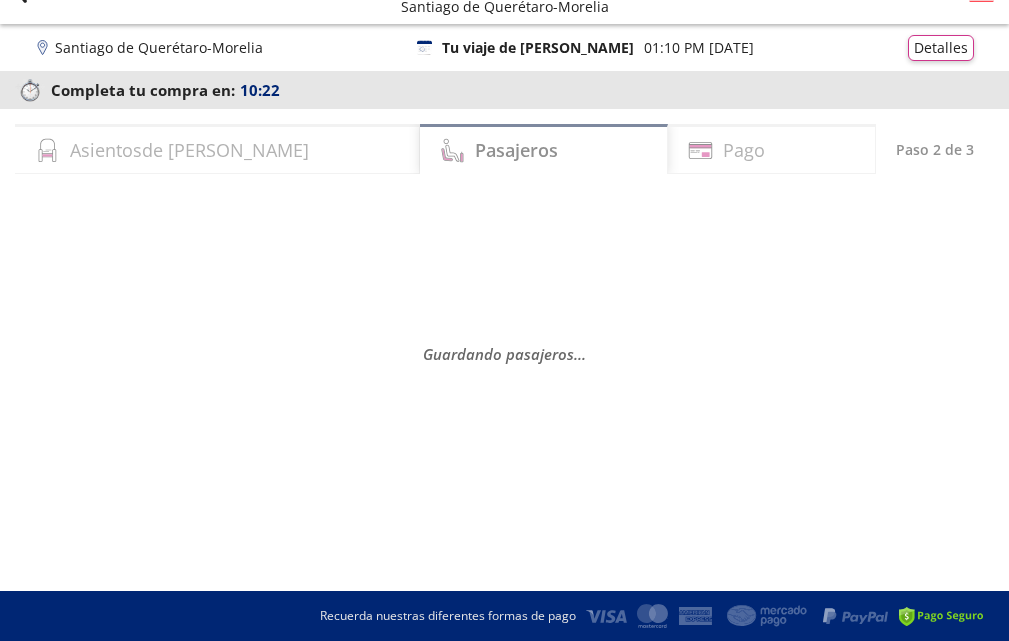 scroll, scrollTop: 0, scrollLeft: 0, axis: both 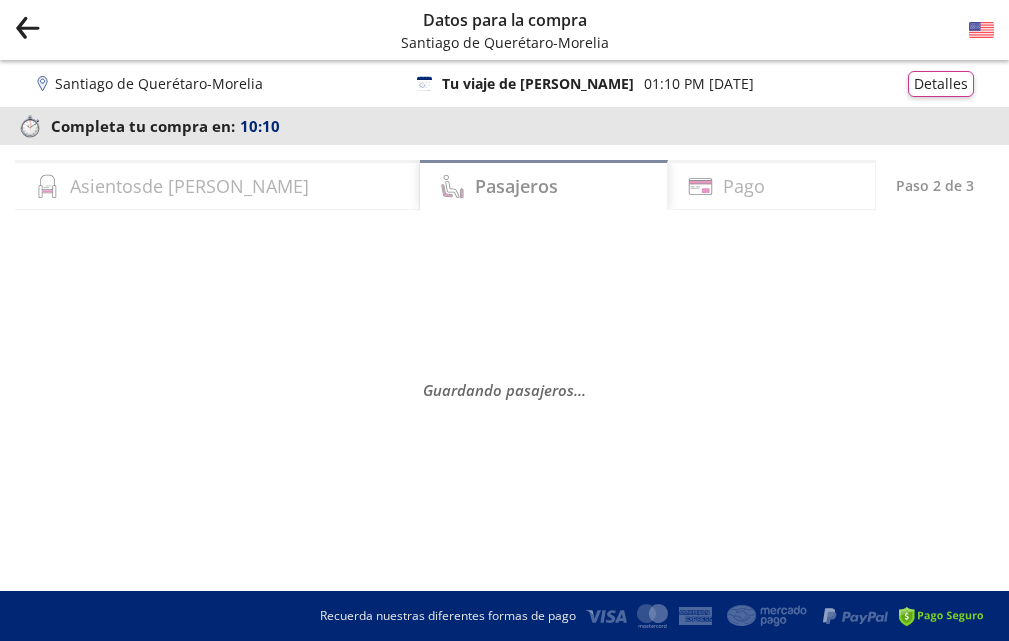 select on "MX" 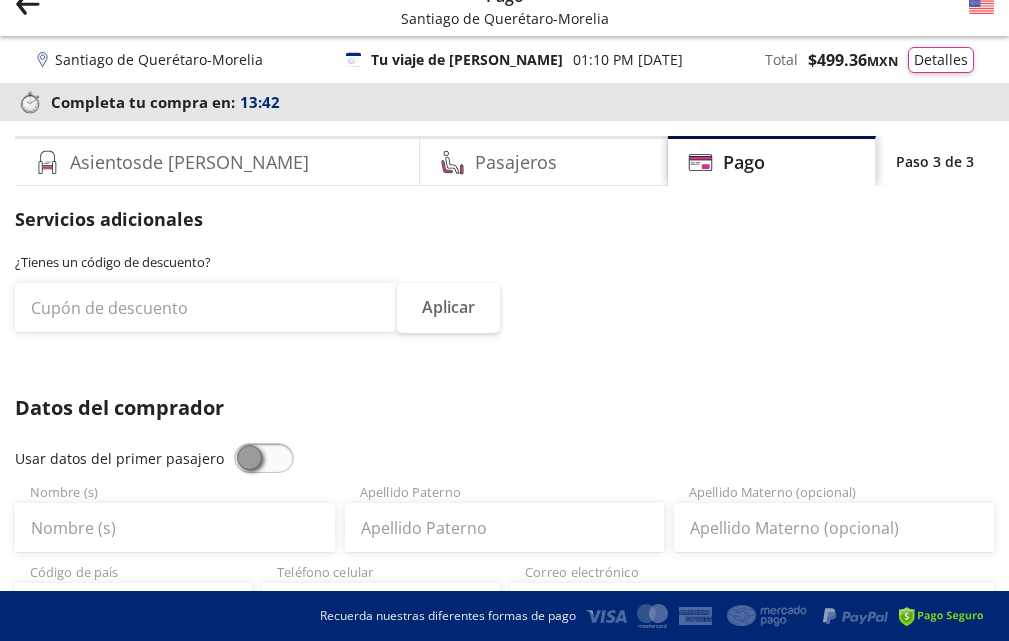scroll, scrollTop: 0, scrollLeft: 0, axis: both 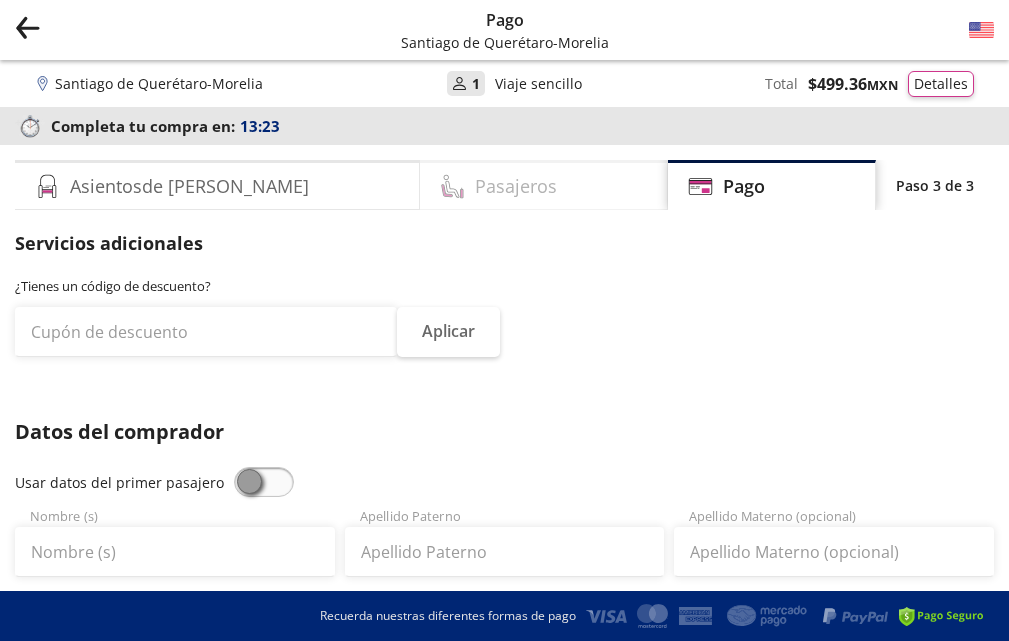 click on "Pasajeros" at bounding box center (516, 186) 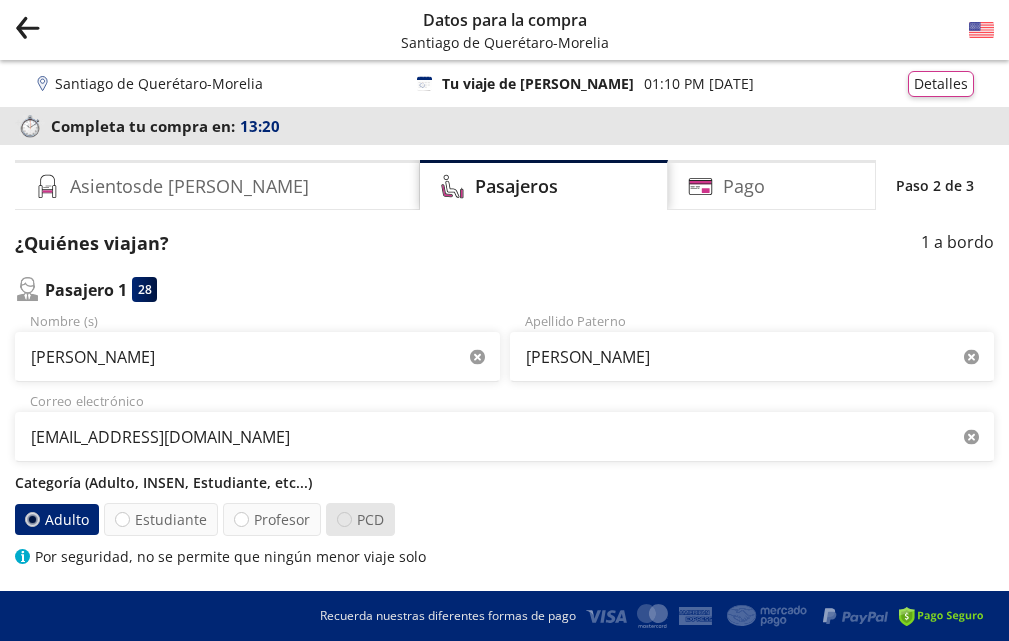click at bounding box center (344, 519) 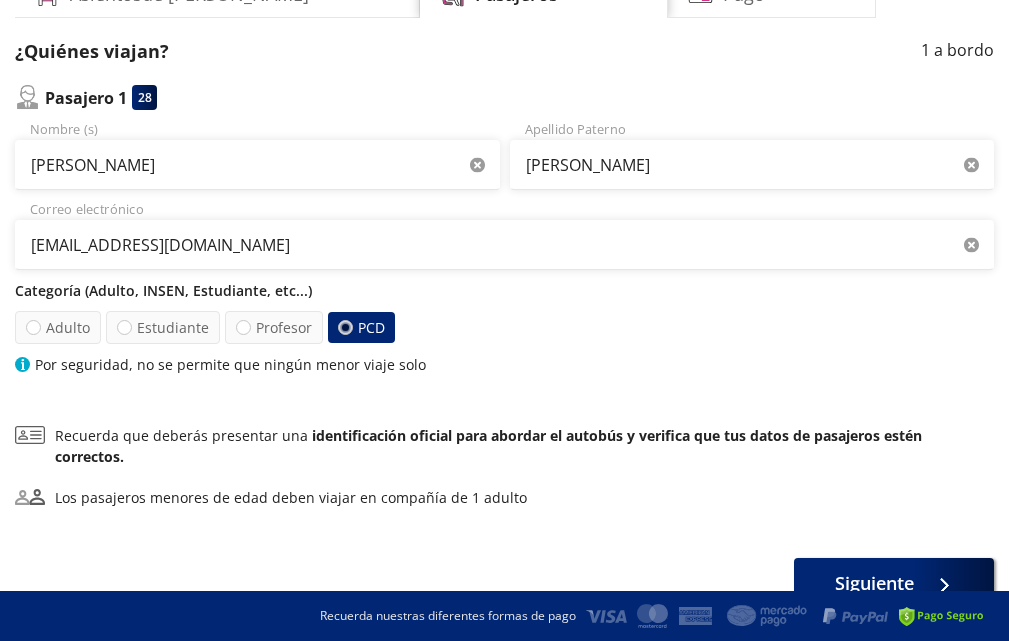 scroll, scrollTop: 200, scrollLeft: 0, axis: vertical 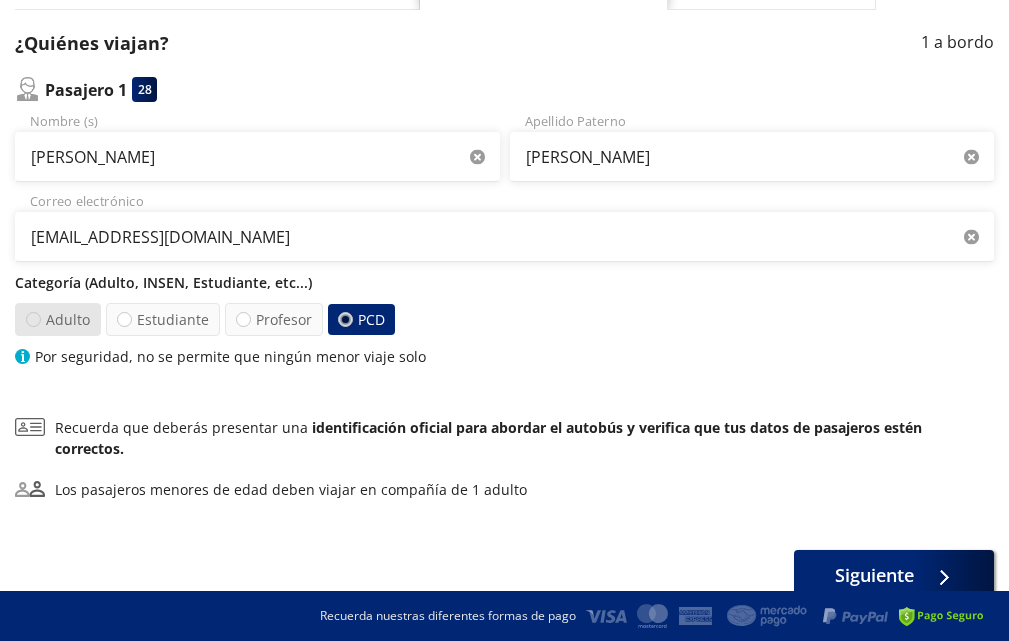 click at bounding box center (33, 319) 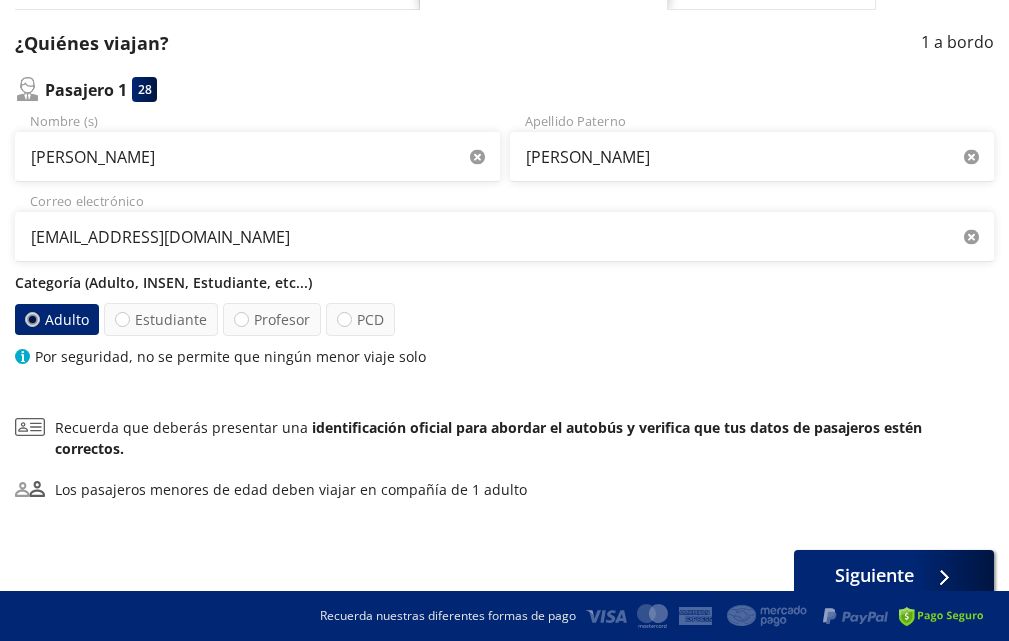 click on "Categoría (Adulto, INSEN, Estudiante, etc...)" at bounding box center [504, 282] 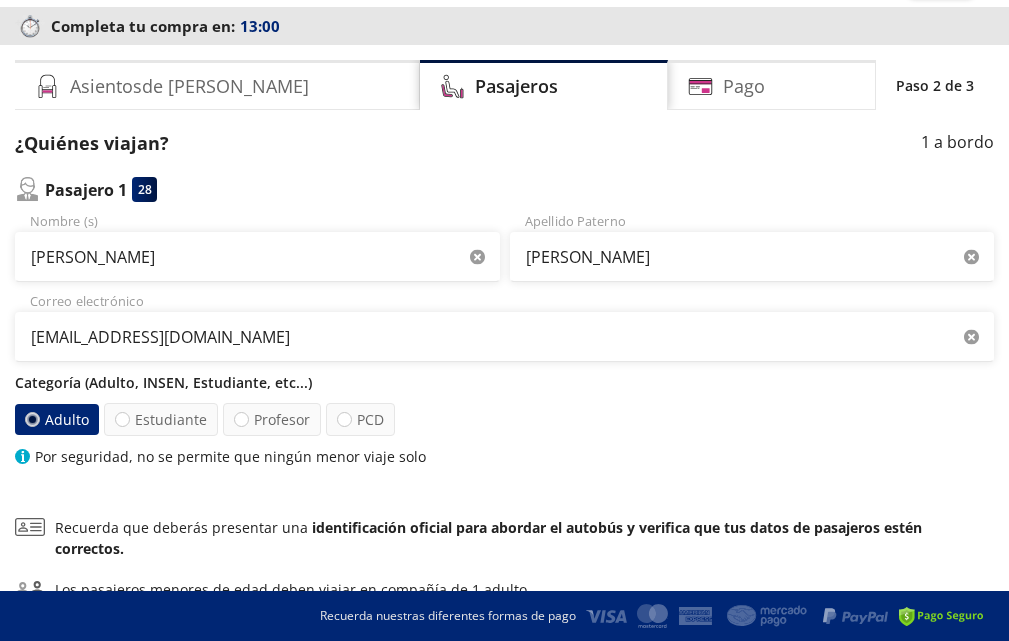 scroll, scrollTop: 200, scrollLeft: 0, axis: vertical 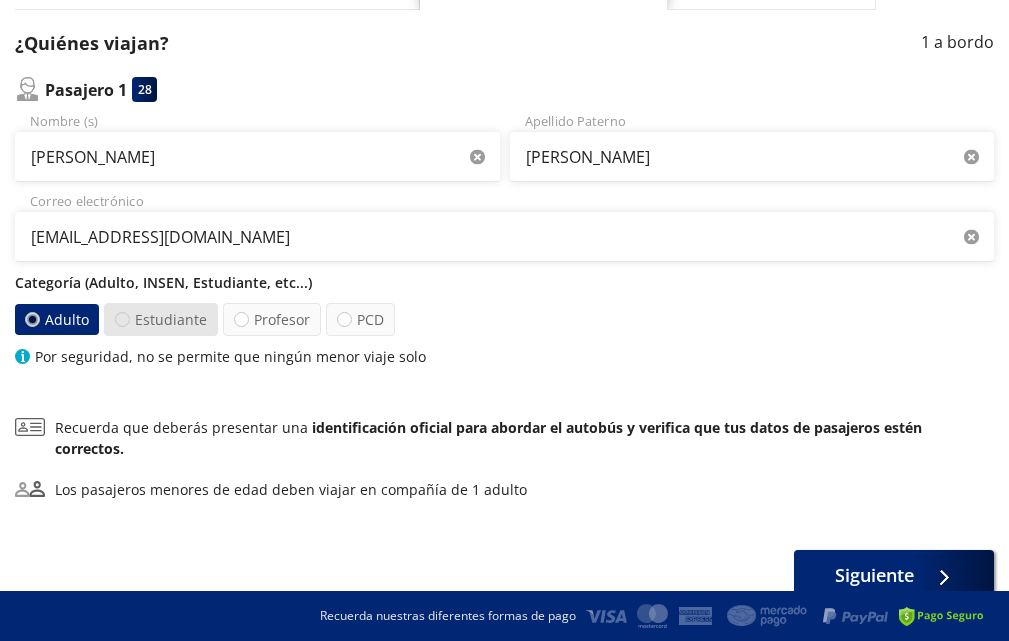 click at bounding box center [122, 319] 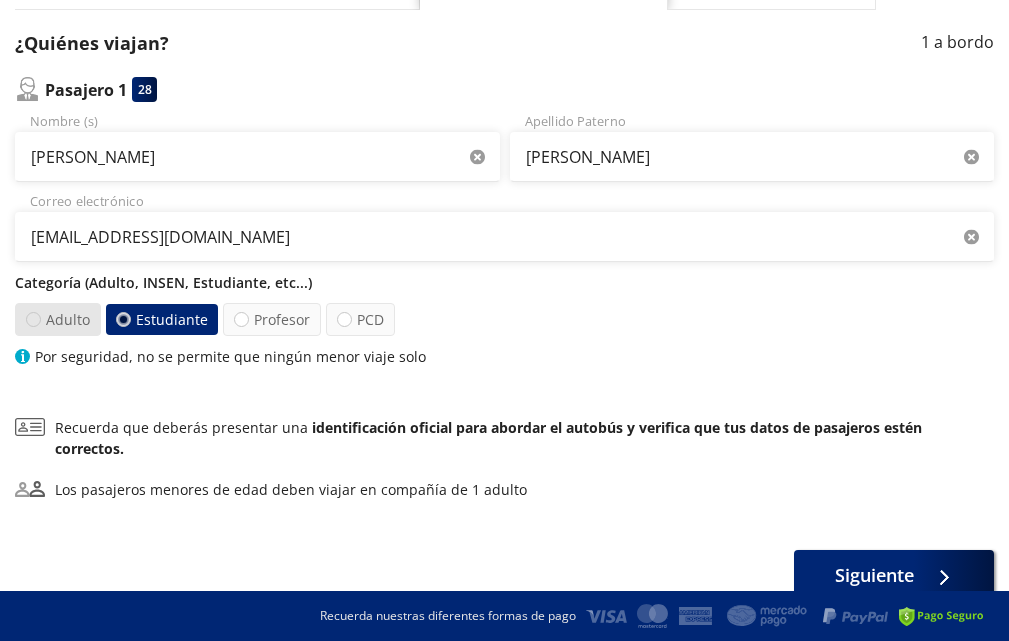 click at bounding box center (33, 319) 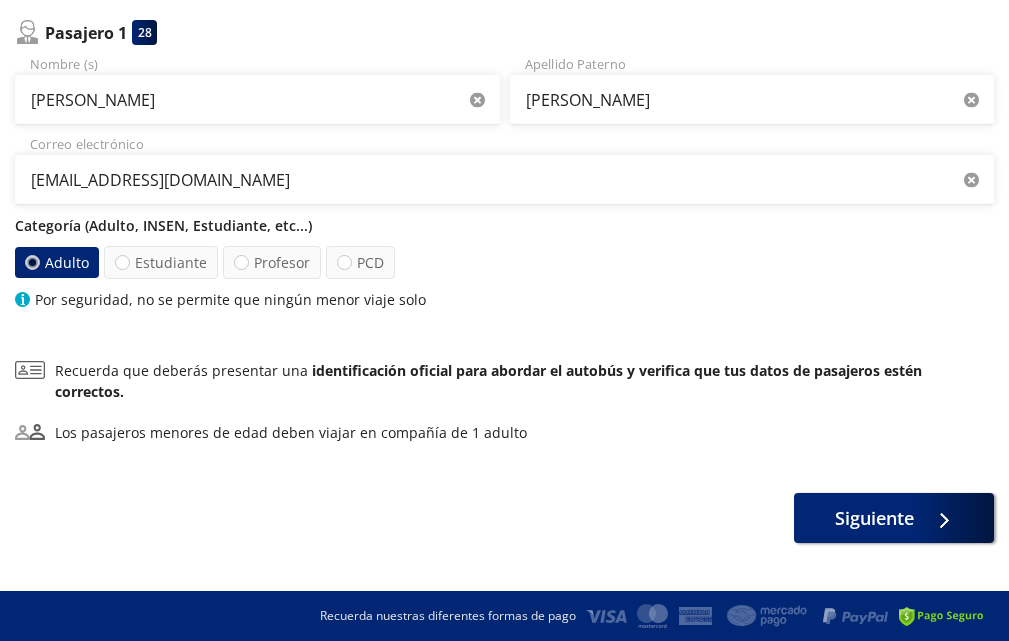 scroll, scrollTop: 264, scrollLeft: 0, axis: vertical 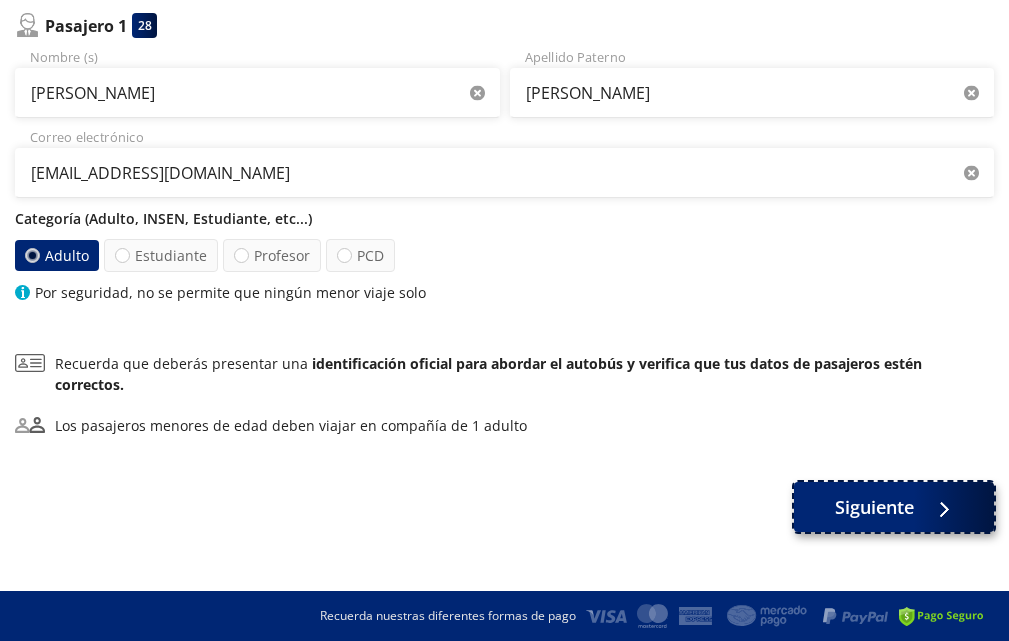 click on "Siguiente" at bounding box center (874, 507) 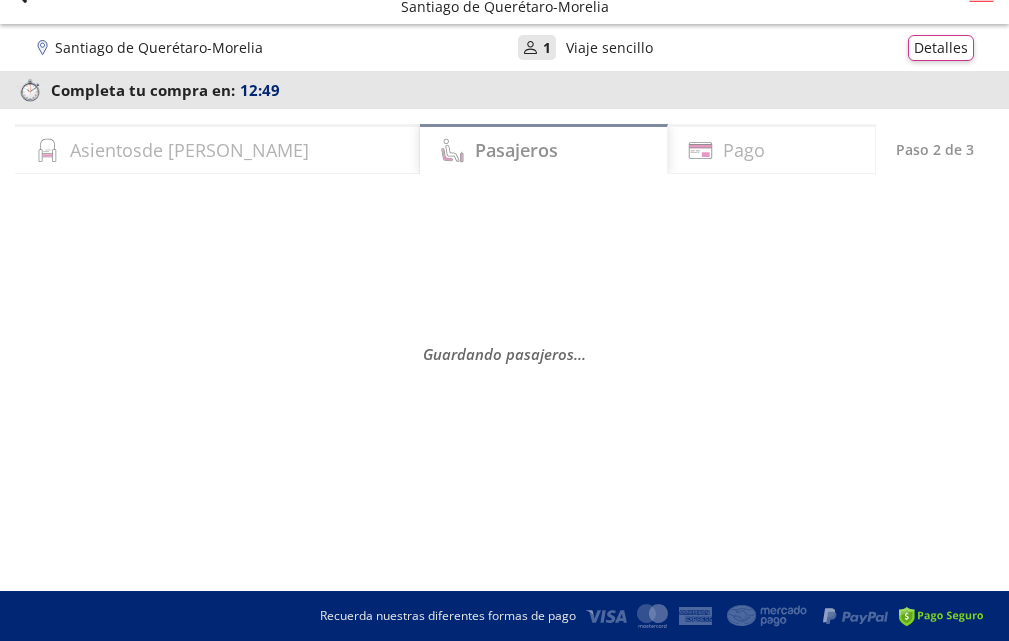 scroll, scrollTop: 0, scrollLeft: 0, axis: both 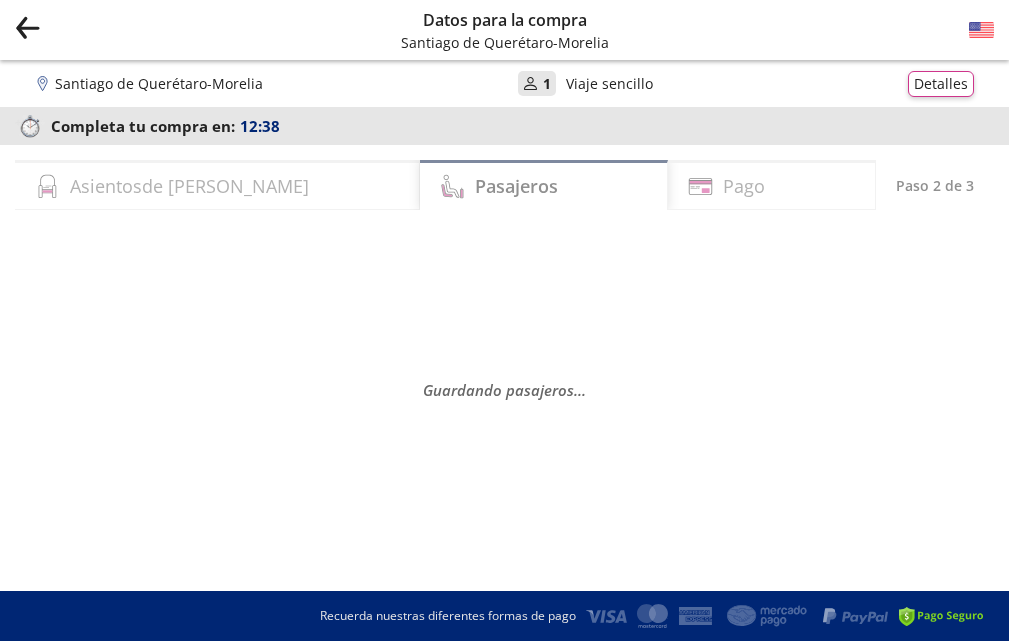 select on "MX" 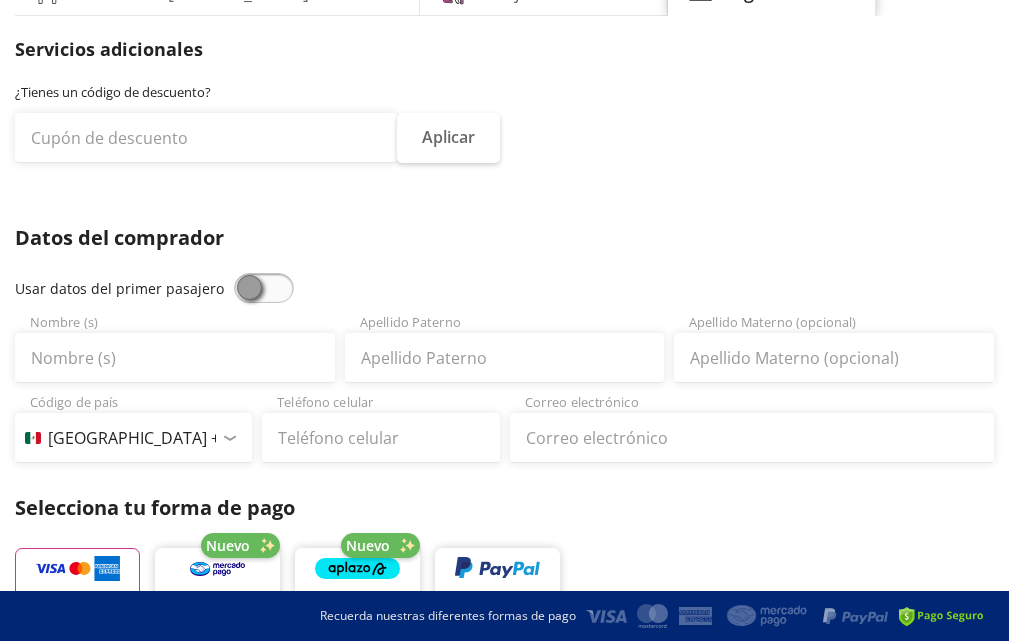 scroll, scrollTop: 200, scrollLeft: 0, axis: vertical 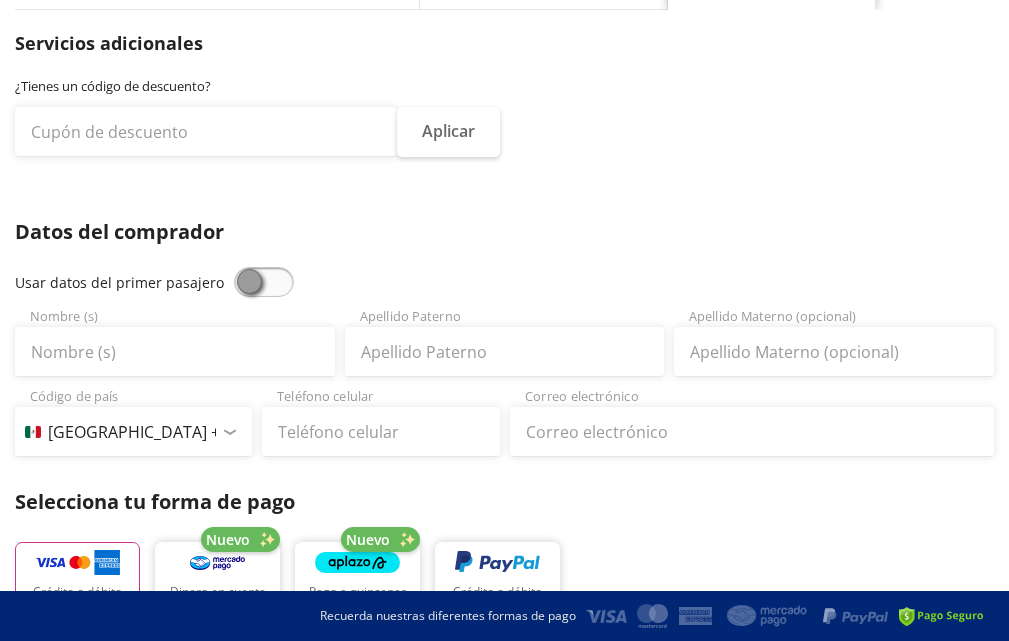 click at bounding box center [264, 282] 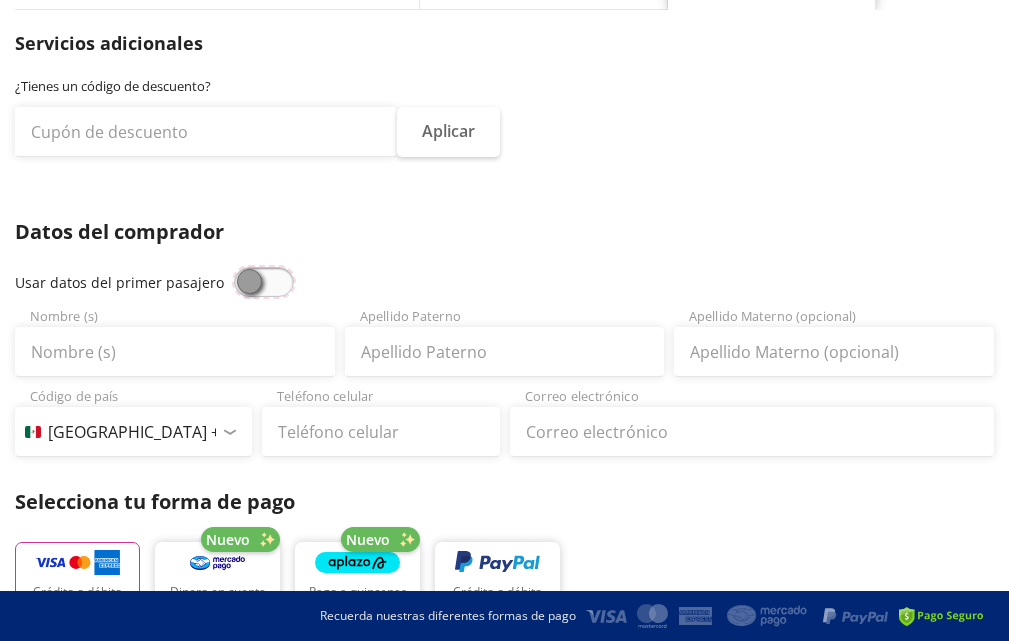 click at bounding box center (234, 267) 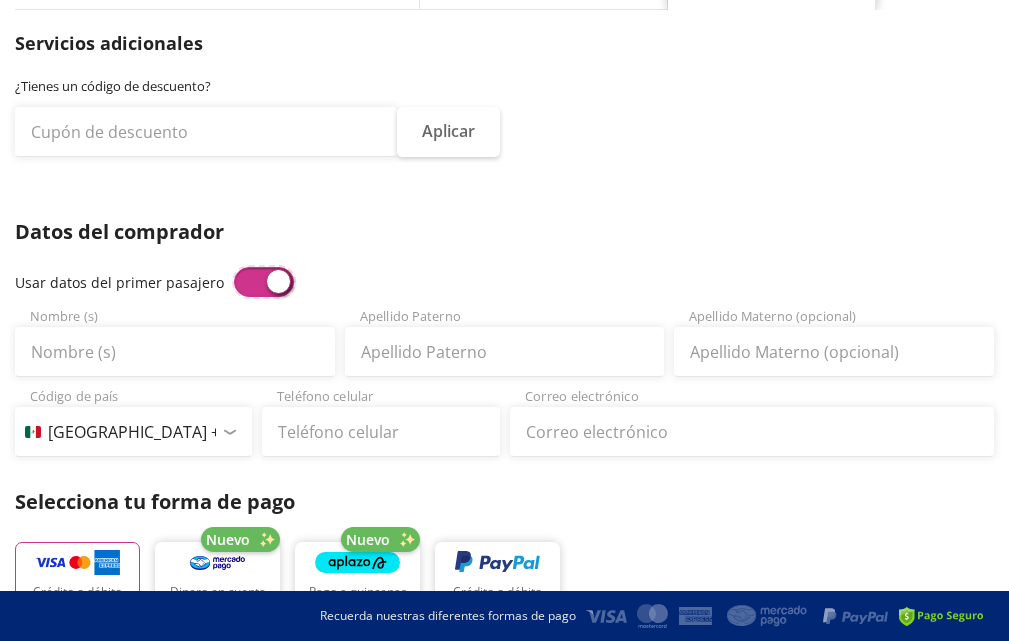 type on "[PERSON_NAME]" 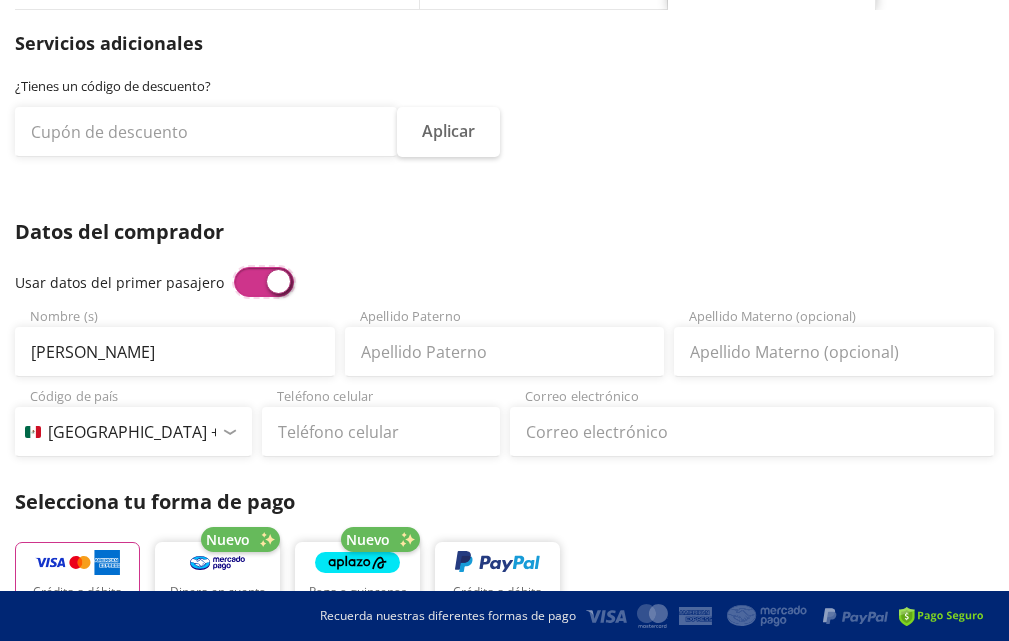type on "[PERSON_NAME]" 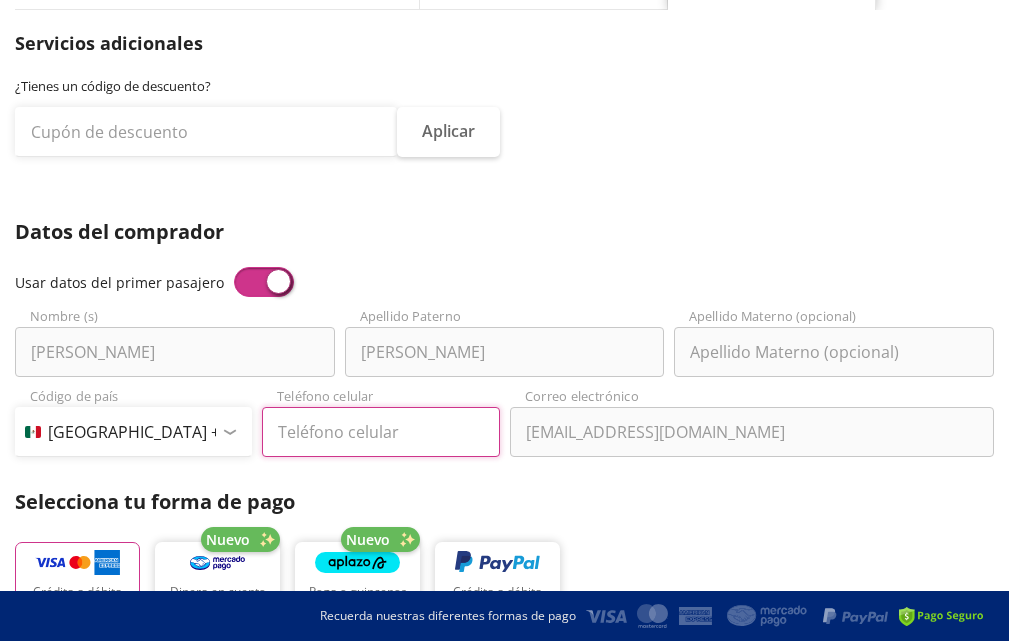 click on "Teléfono celular" at bounding box center (380, 432) 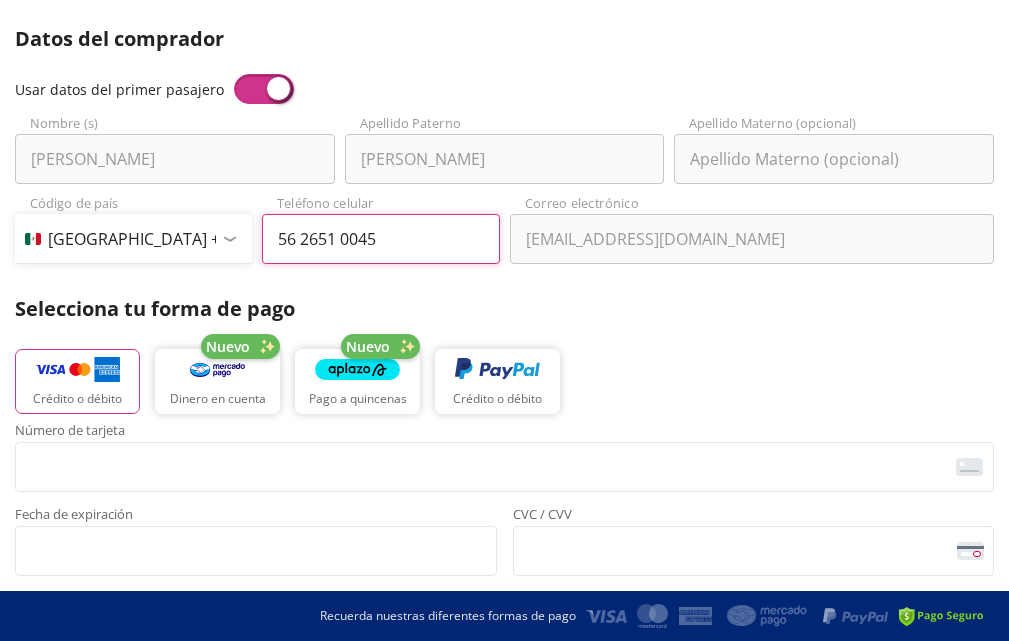 scroll, scrollTop: 400, scrollLeft: 0, axis: vertical 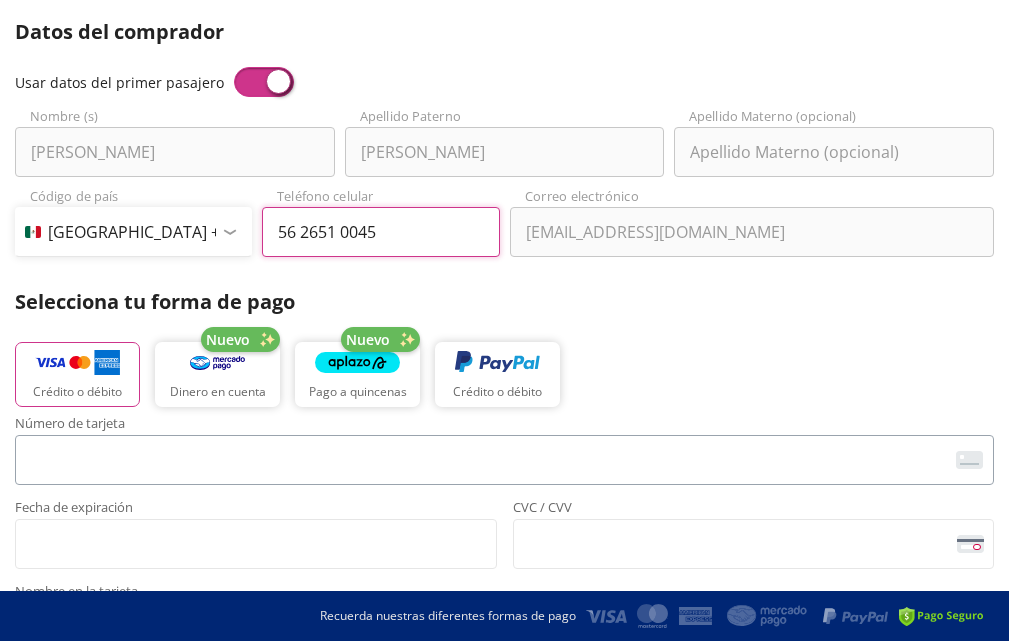 type on "56 2651 0045" 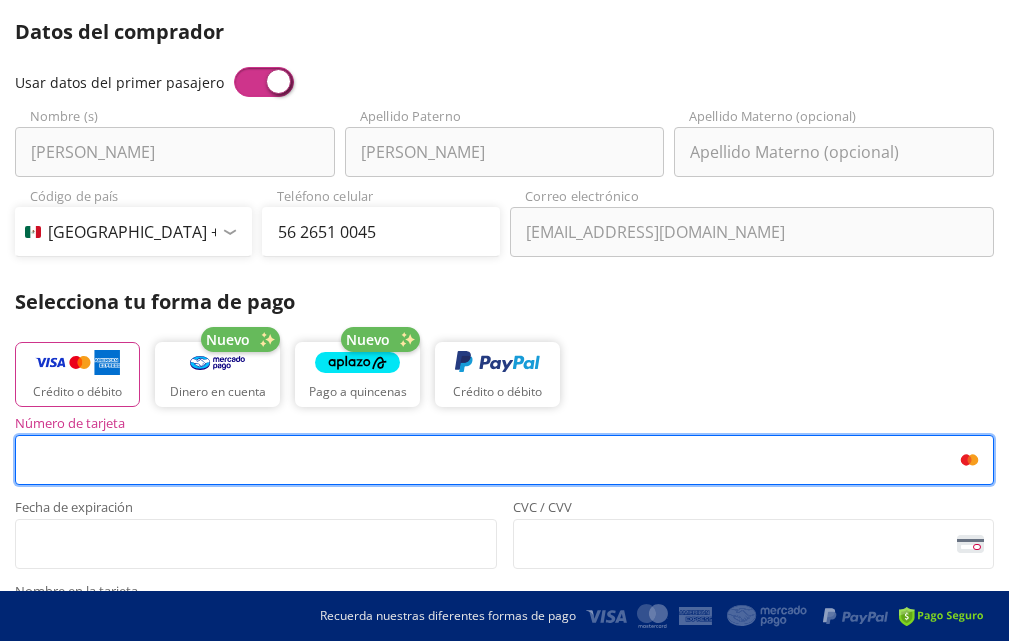 scroll, scrollTop: 600, scrollLeft: 0, axis: vertical 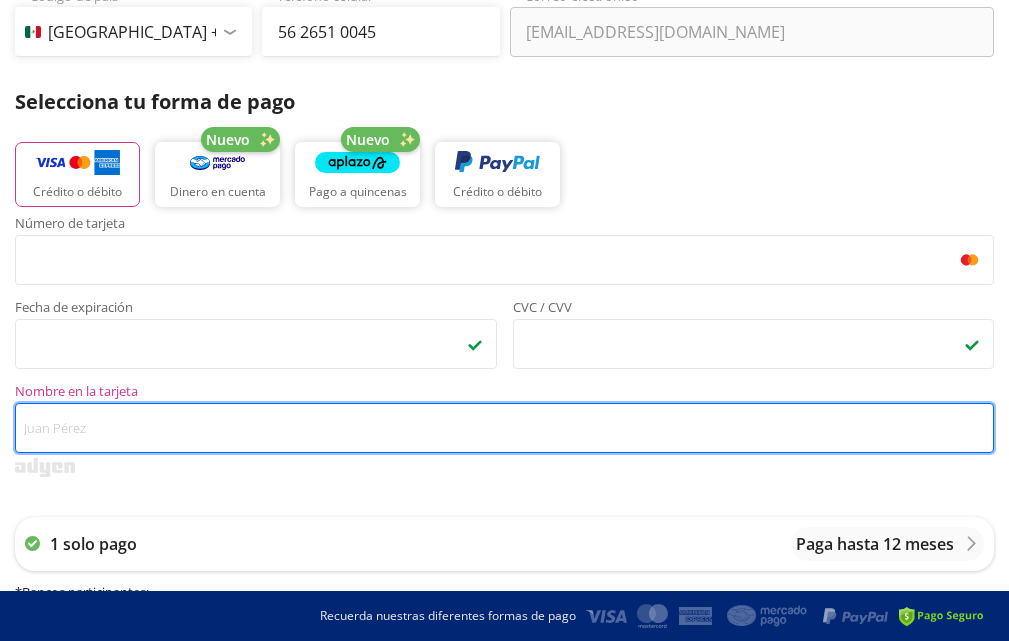 click on "Nombre en la tarjeta" at bounding box center [504, 428] 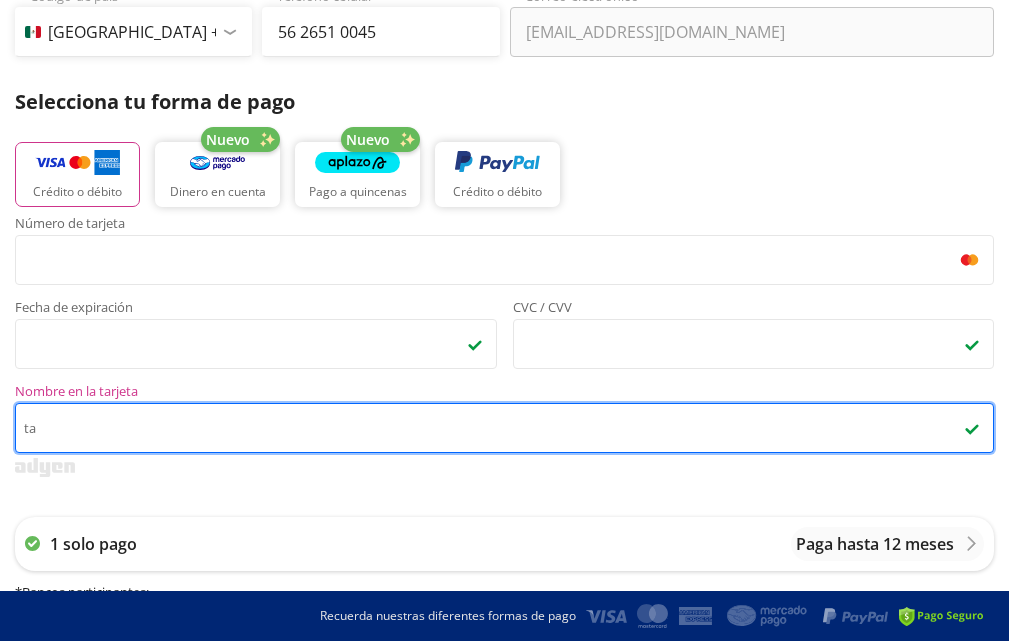 type on "t" 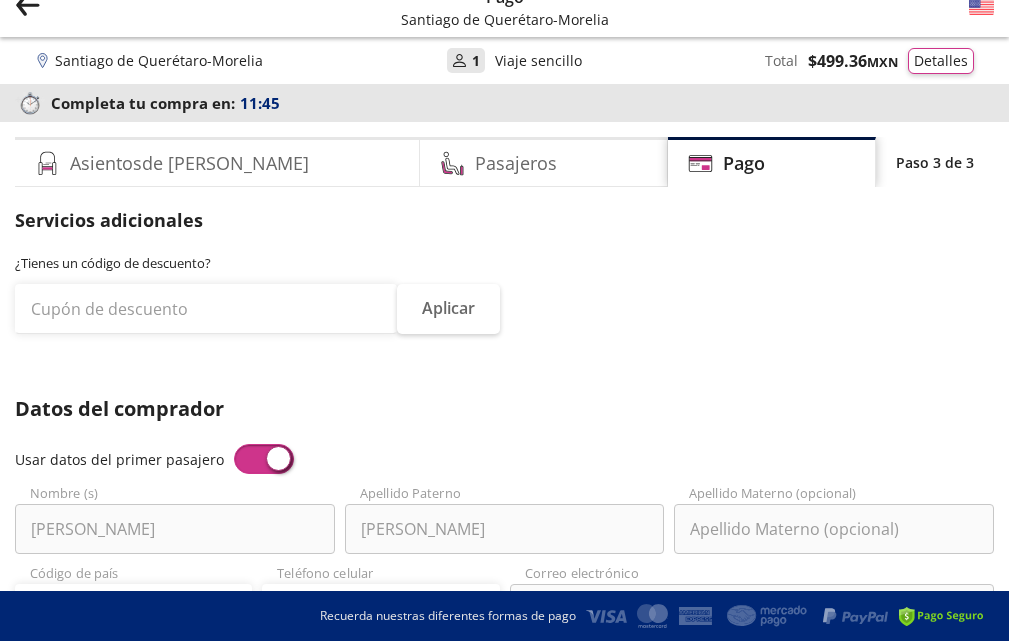 scroll, scrollTop: 0, scrollLeft: 0, axis: both 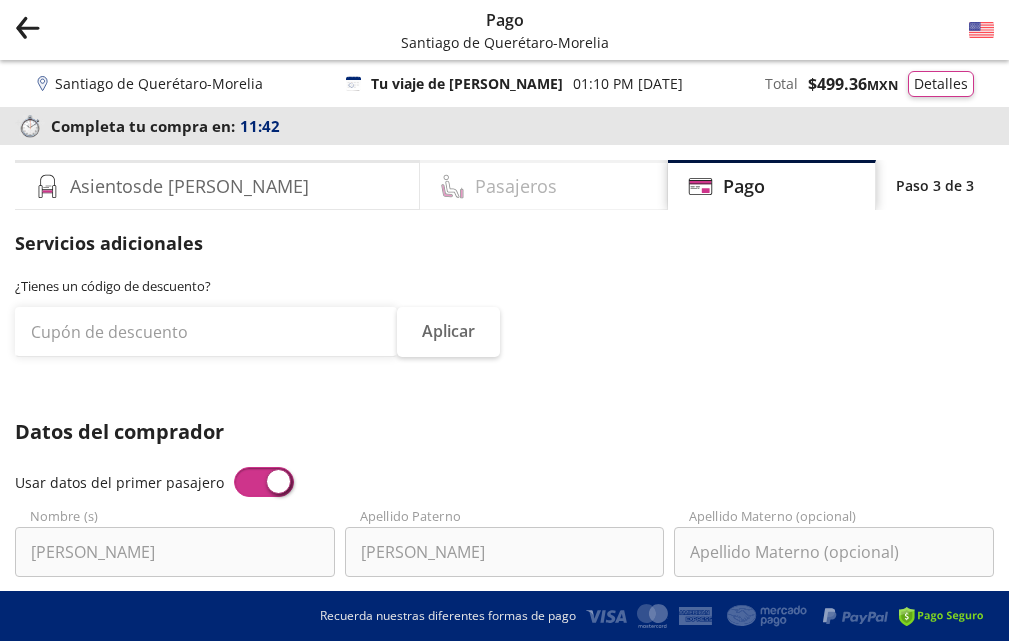 type on "[PERSON_NAME]" 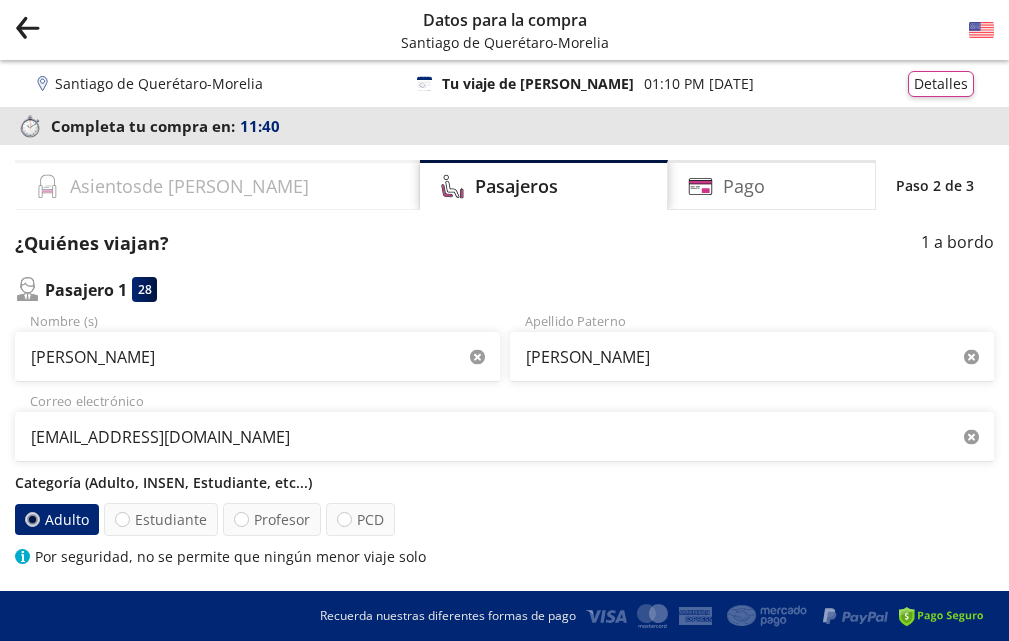 click on "Asientos  de [PERSON_NAME]" at bounding box center (189, 186) 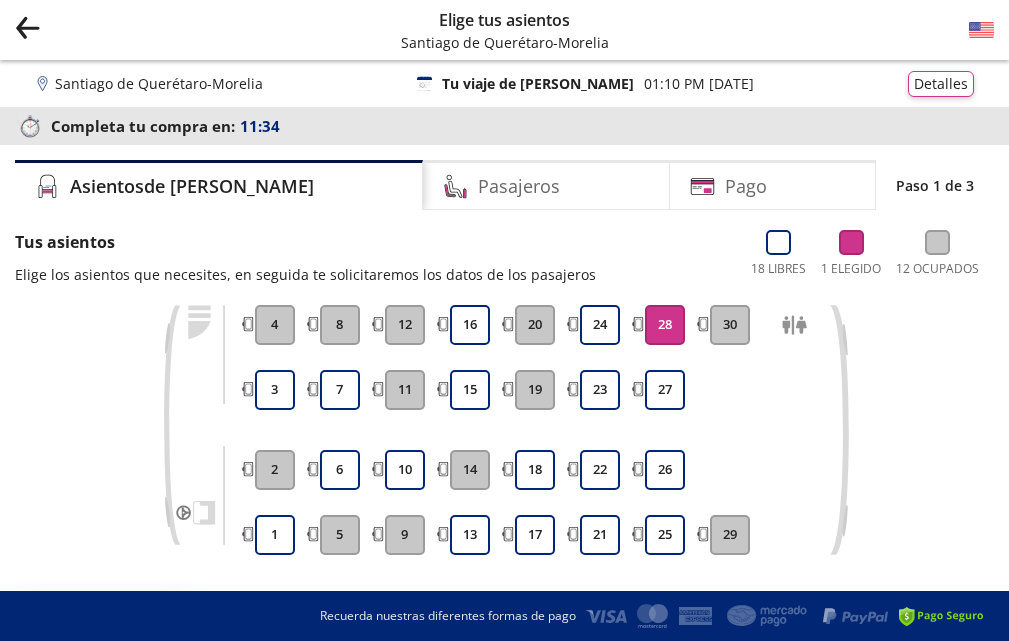 click 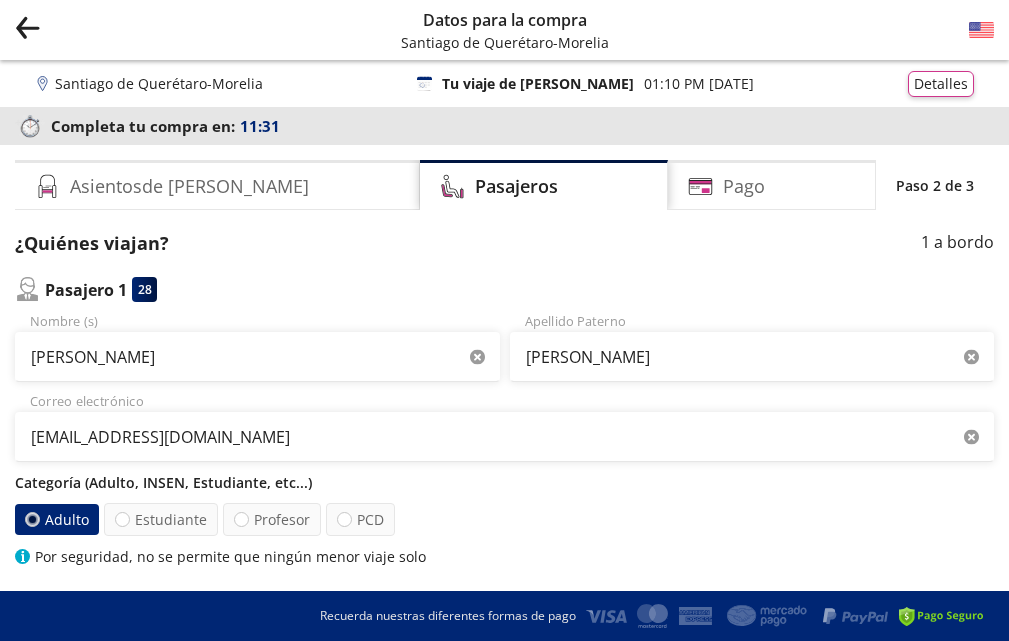 click 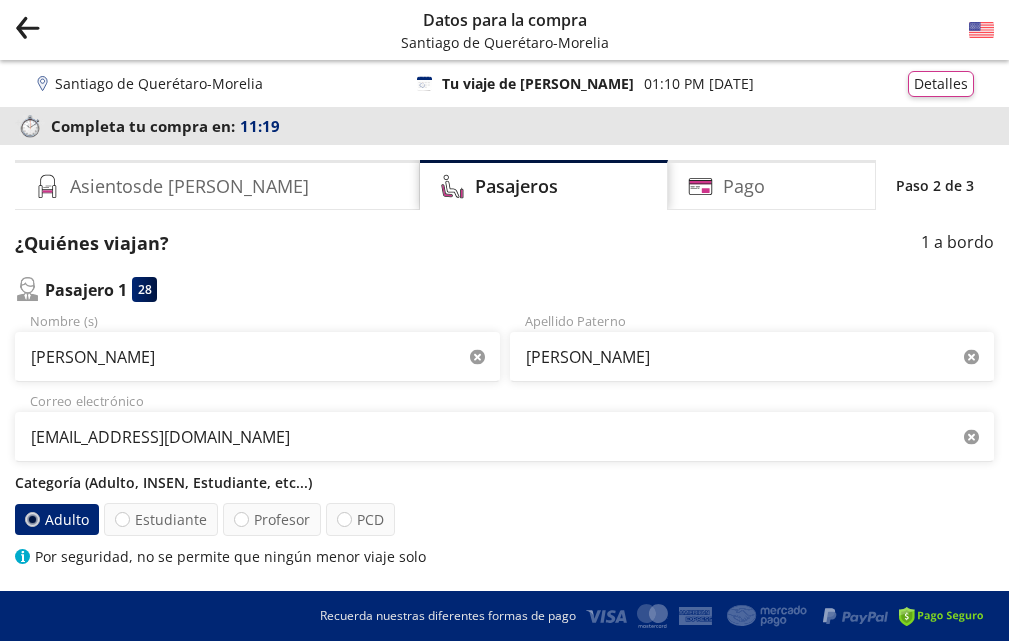 click 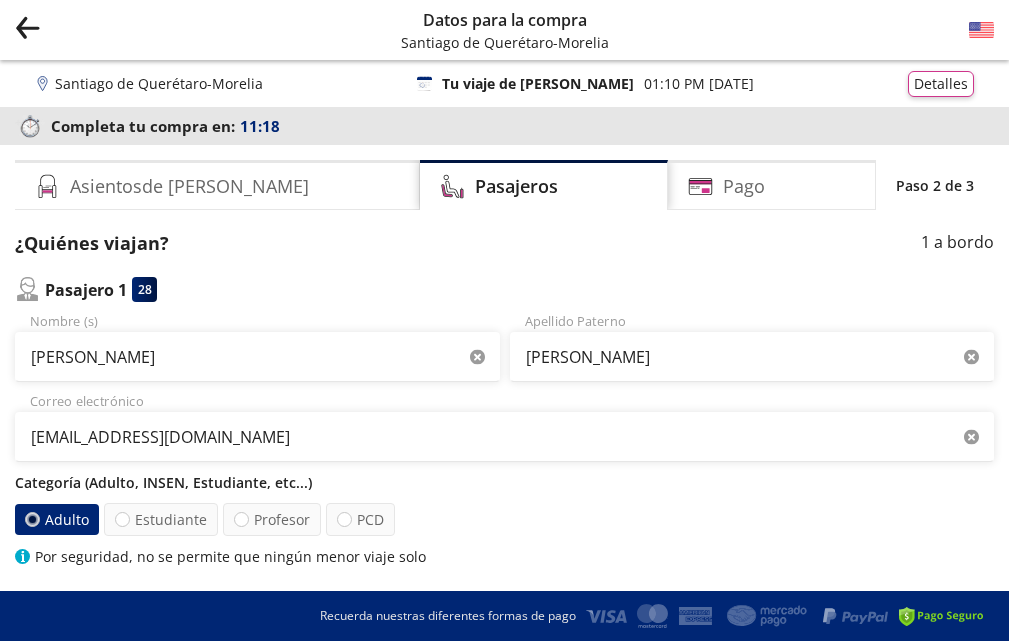 click 